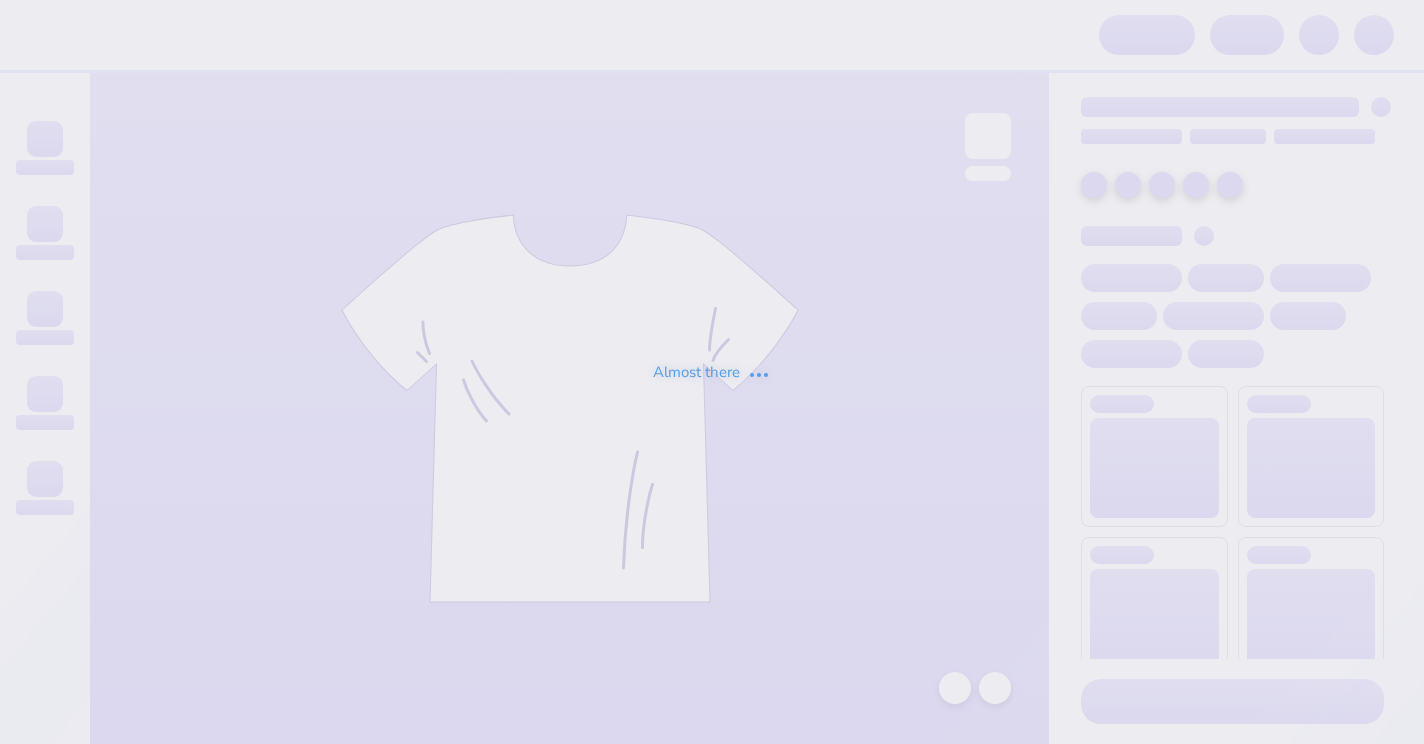 scroll, scrollTop: 0, scrollLeft: 0, axis: both 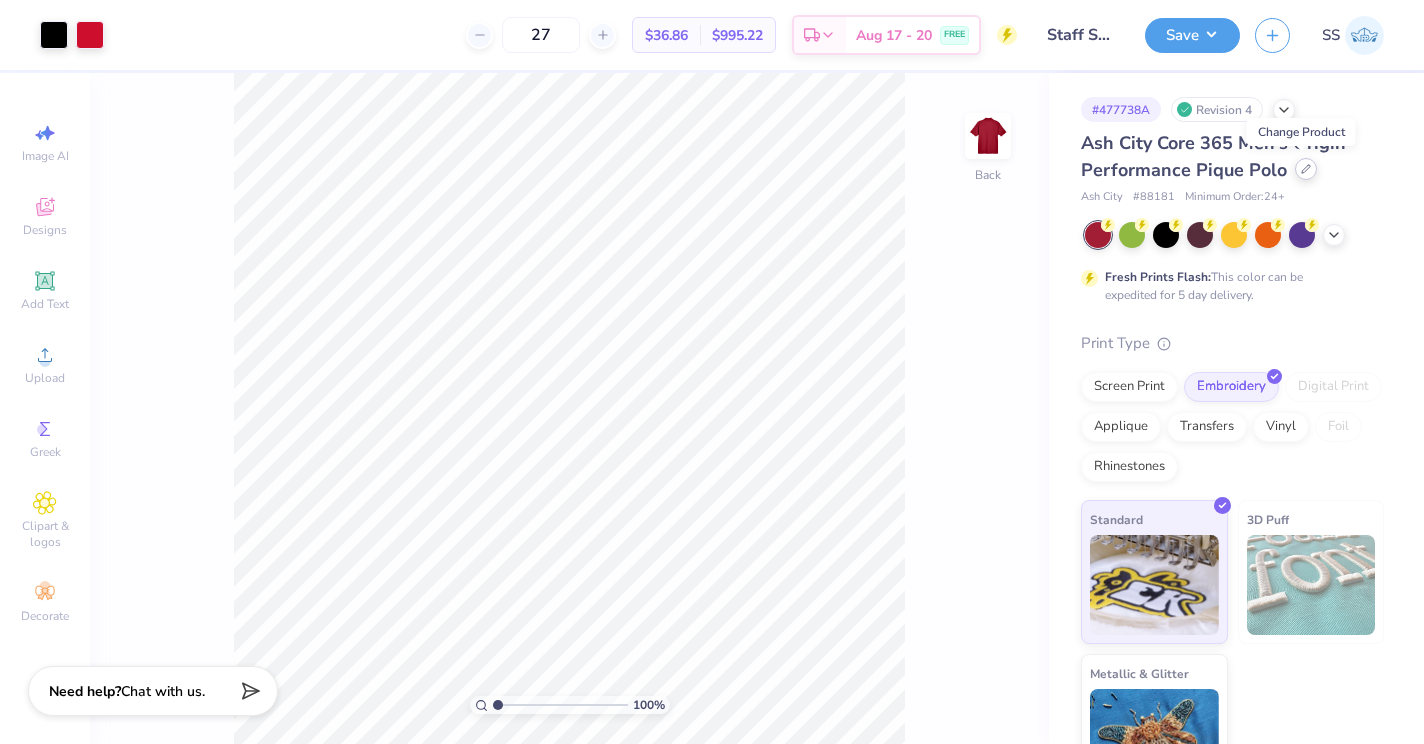 click 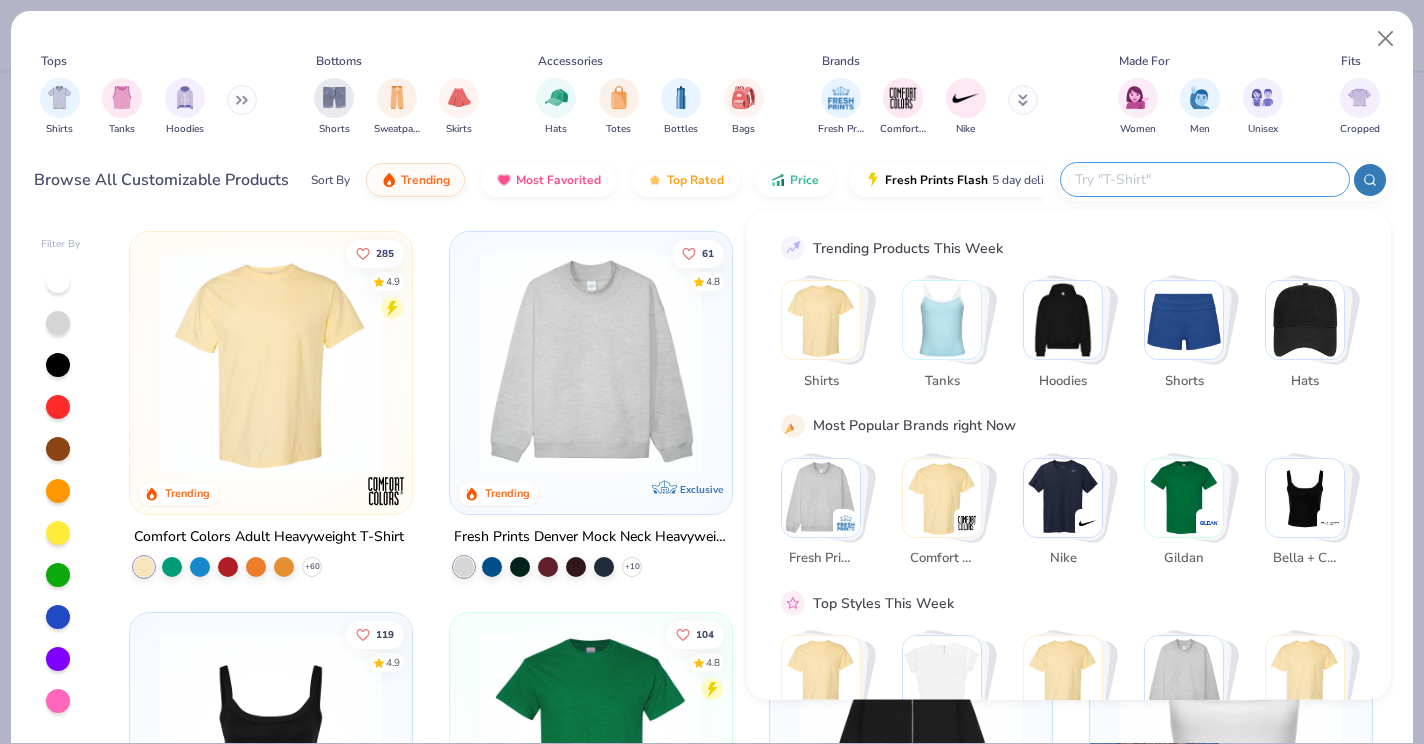 click at bounding box center (1204, 179) 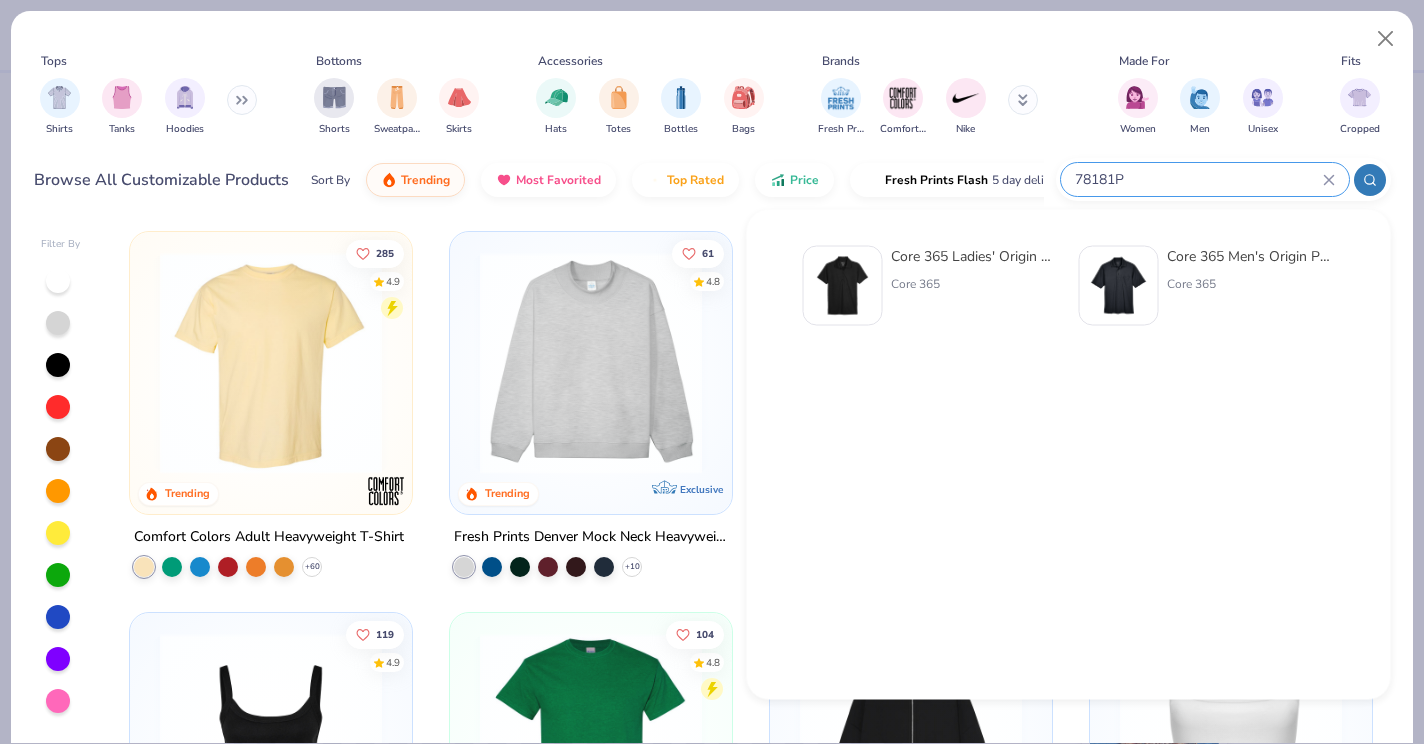 type on "78181P" 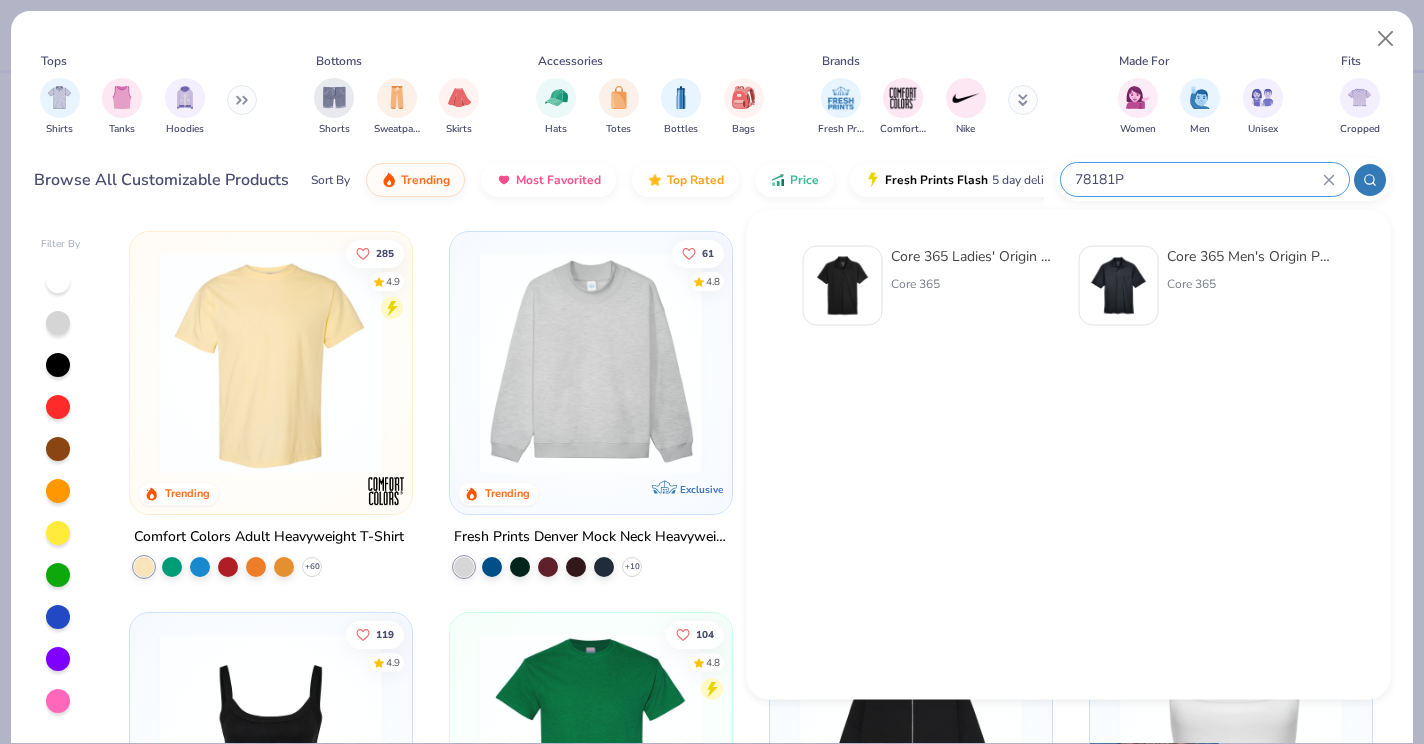 click on "Core 365 Ladies' Origin Performance Piqué Polo Core 365" at bounding box center (975, 286) 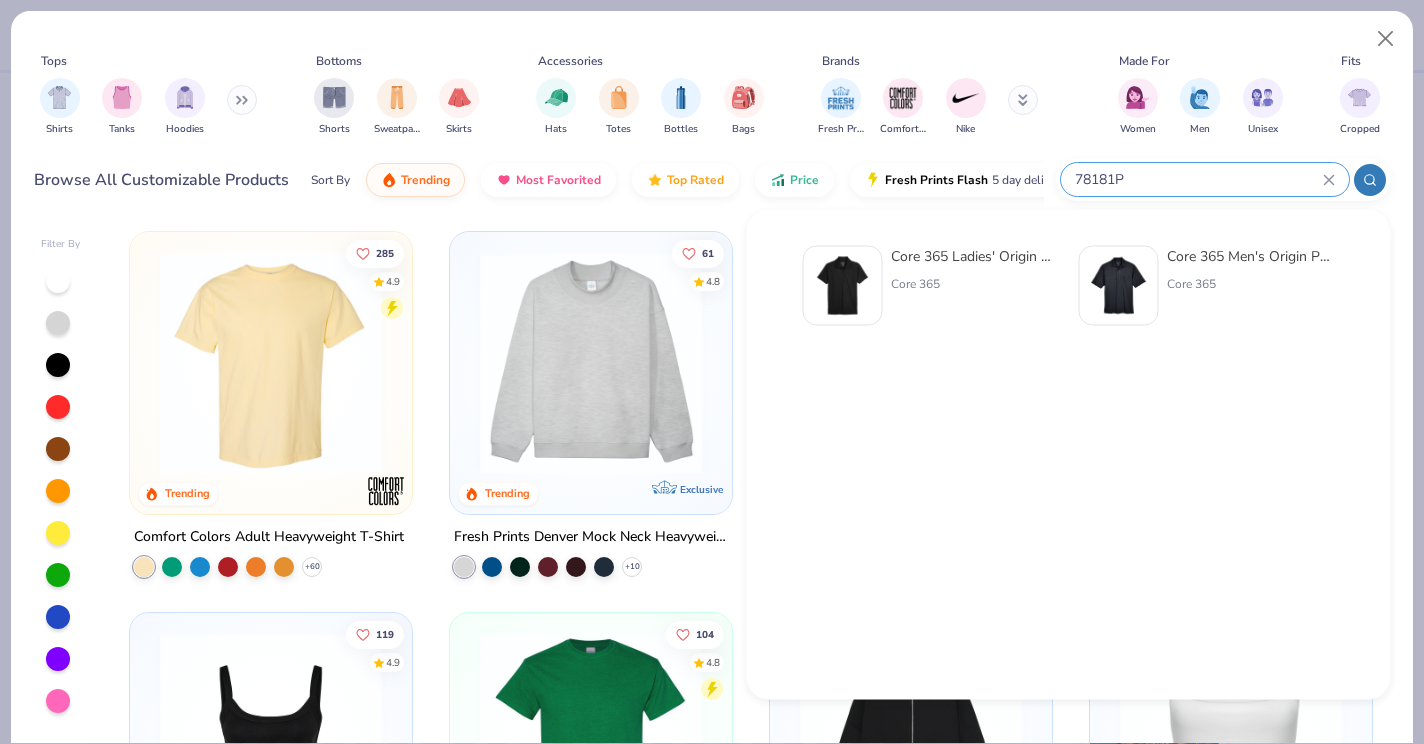 type 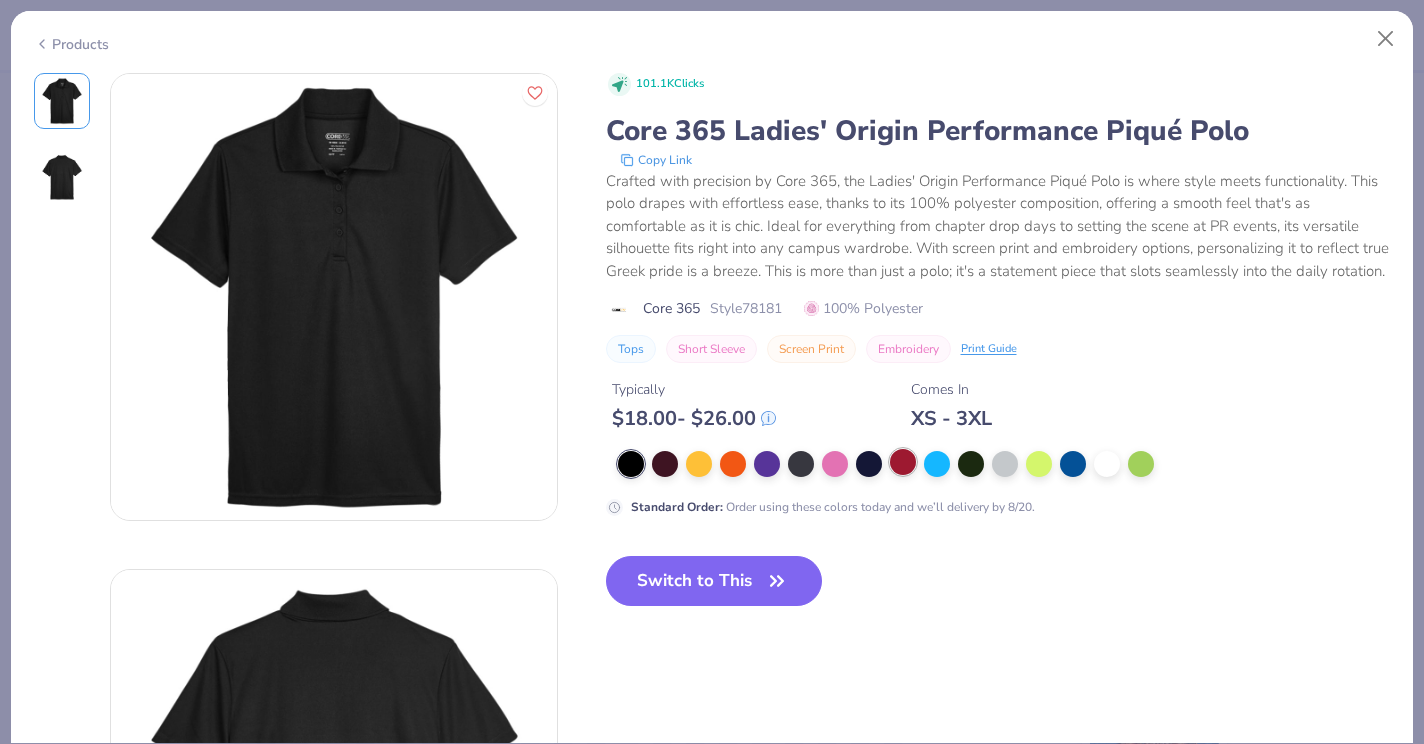 click at bounding box center [903, 462] 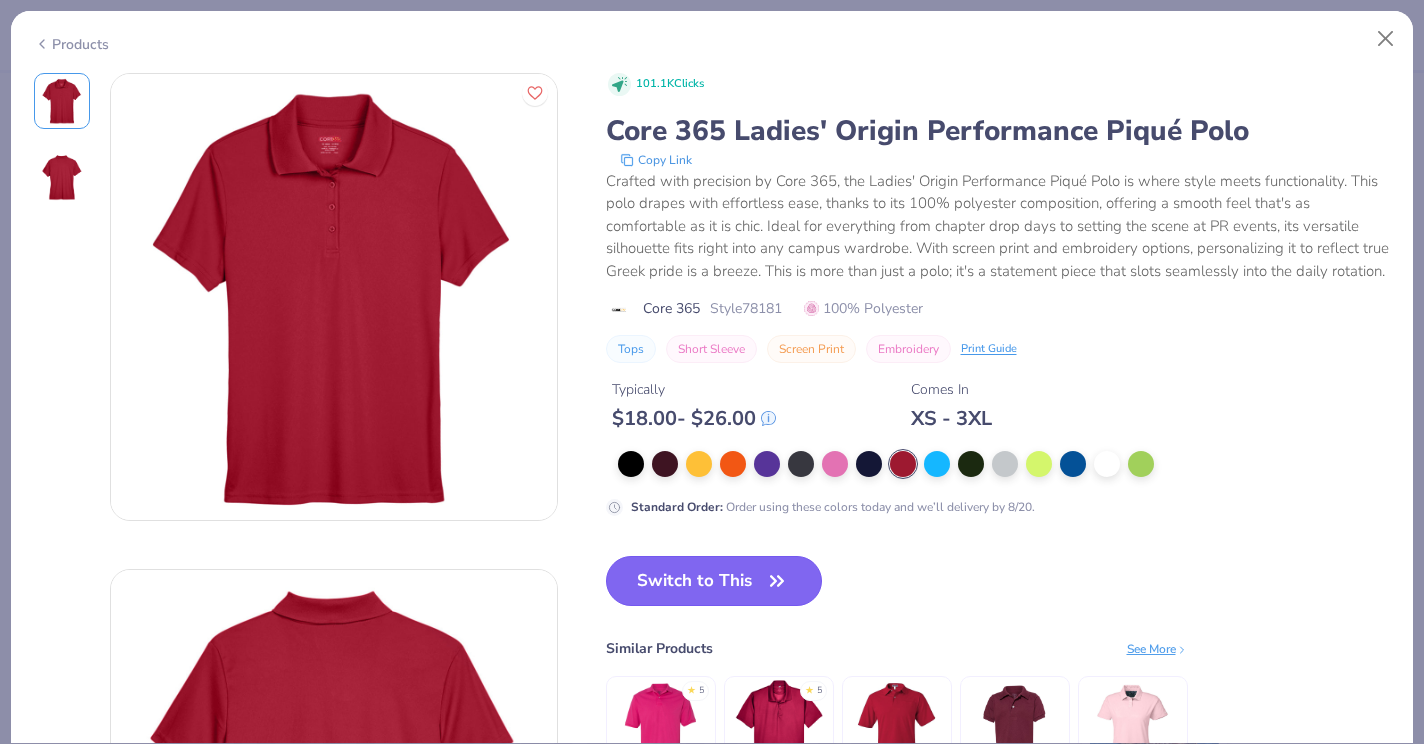 click on "Switch to This" at bounding box center (714, 581) 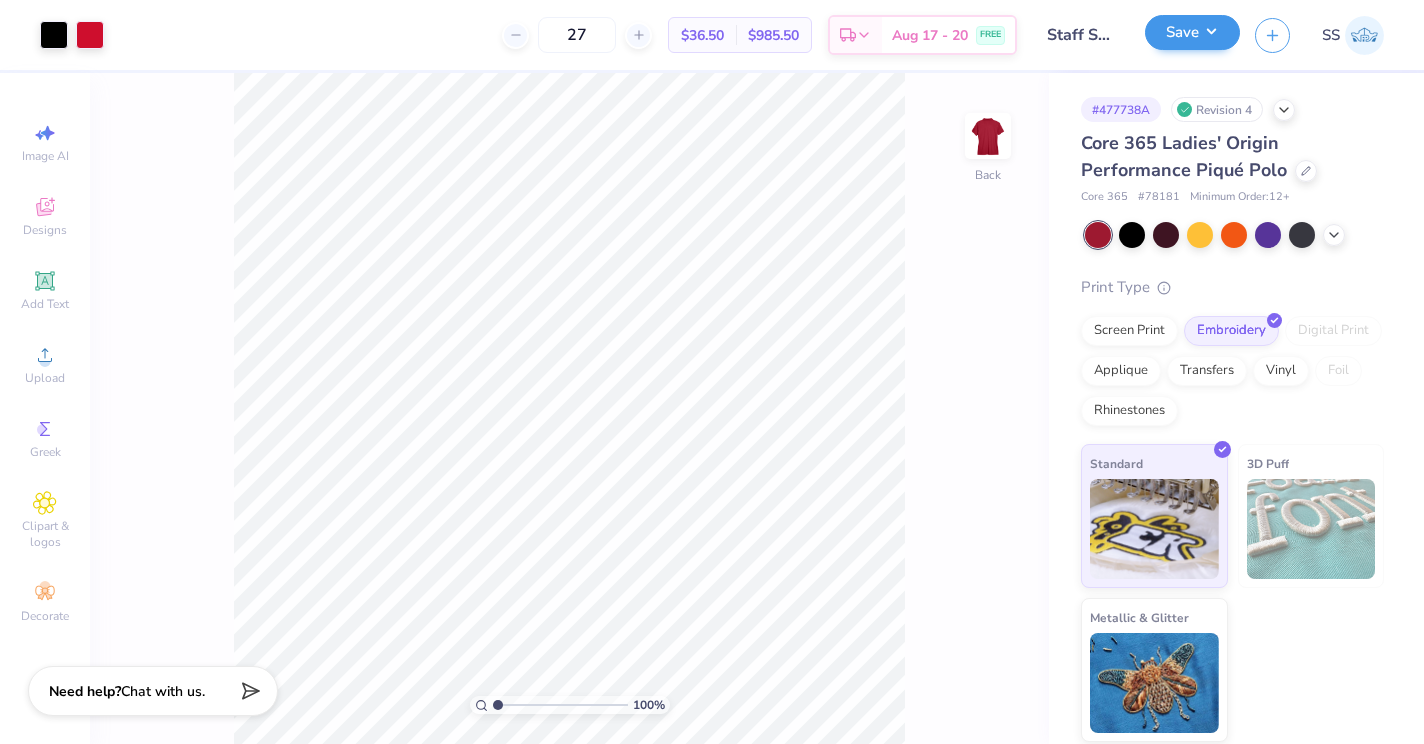 scroll, scrollTop: 0, scrollLeft: 16, axis: horizontal 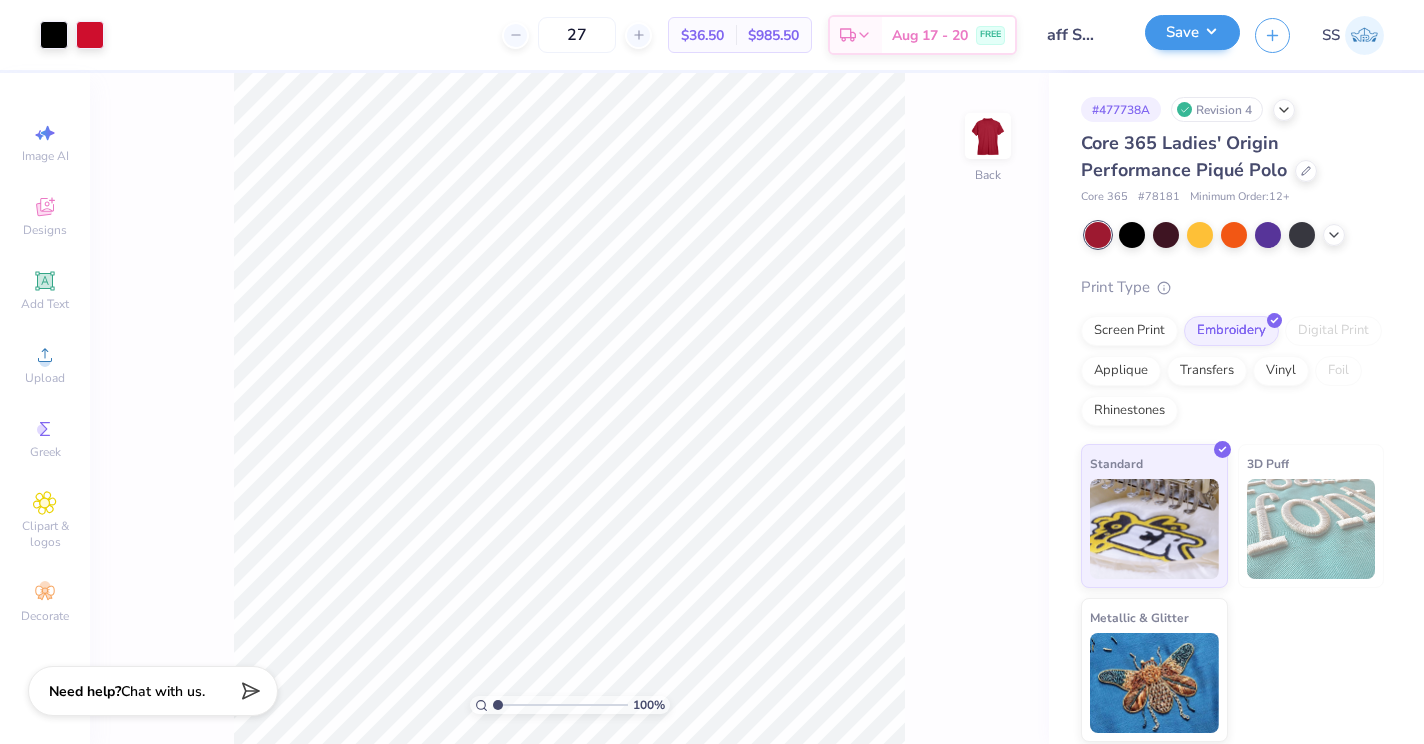 drag, startPoint x: 1050, startPoint y: 25, endPoint x: 1221, endPoint y: 24, distance: 171.00293 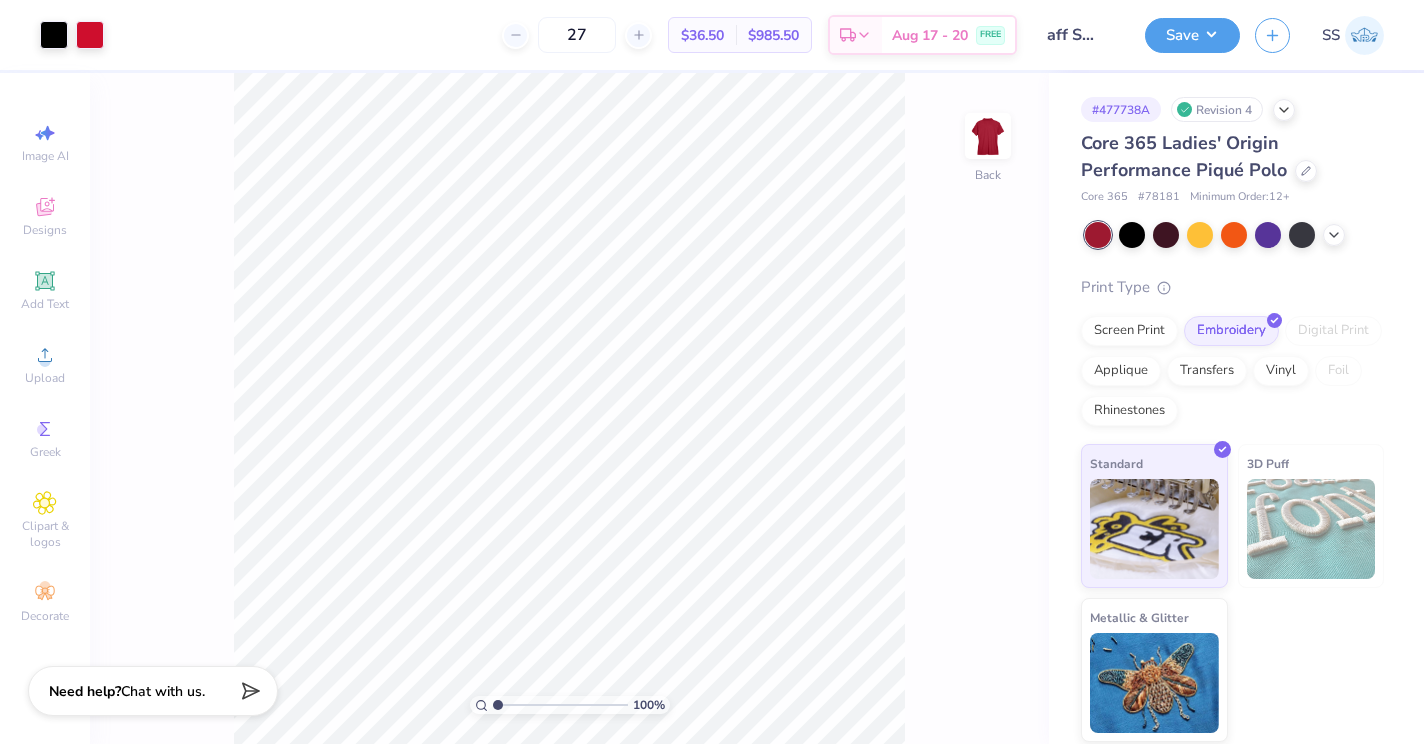 click on "Staff Shirts" at bounding box center (1081, 35) 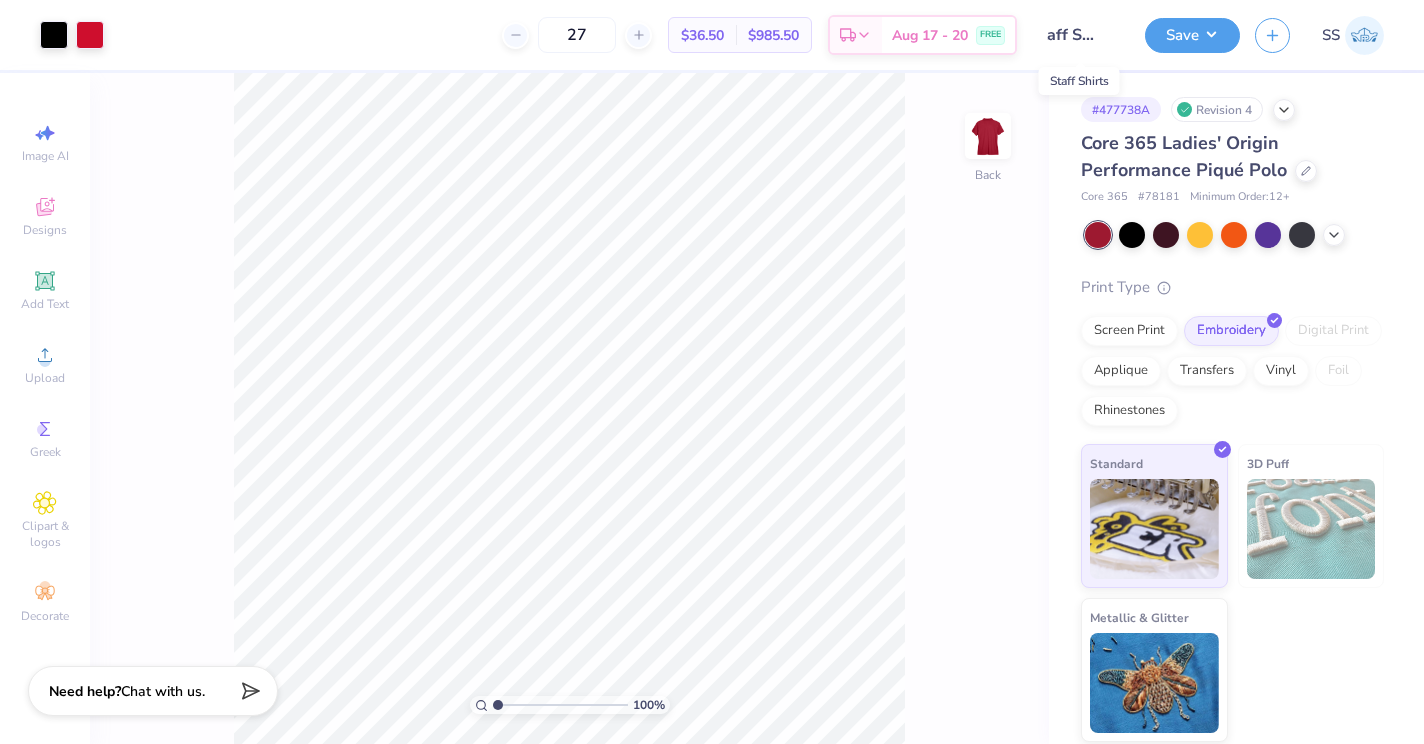 click on "Staff Shirts" at bounding box center [1081, 35] 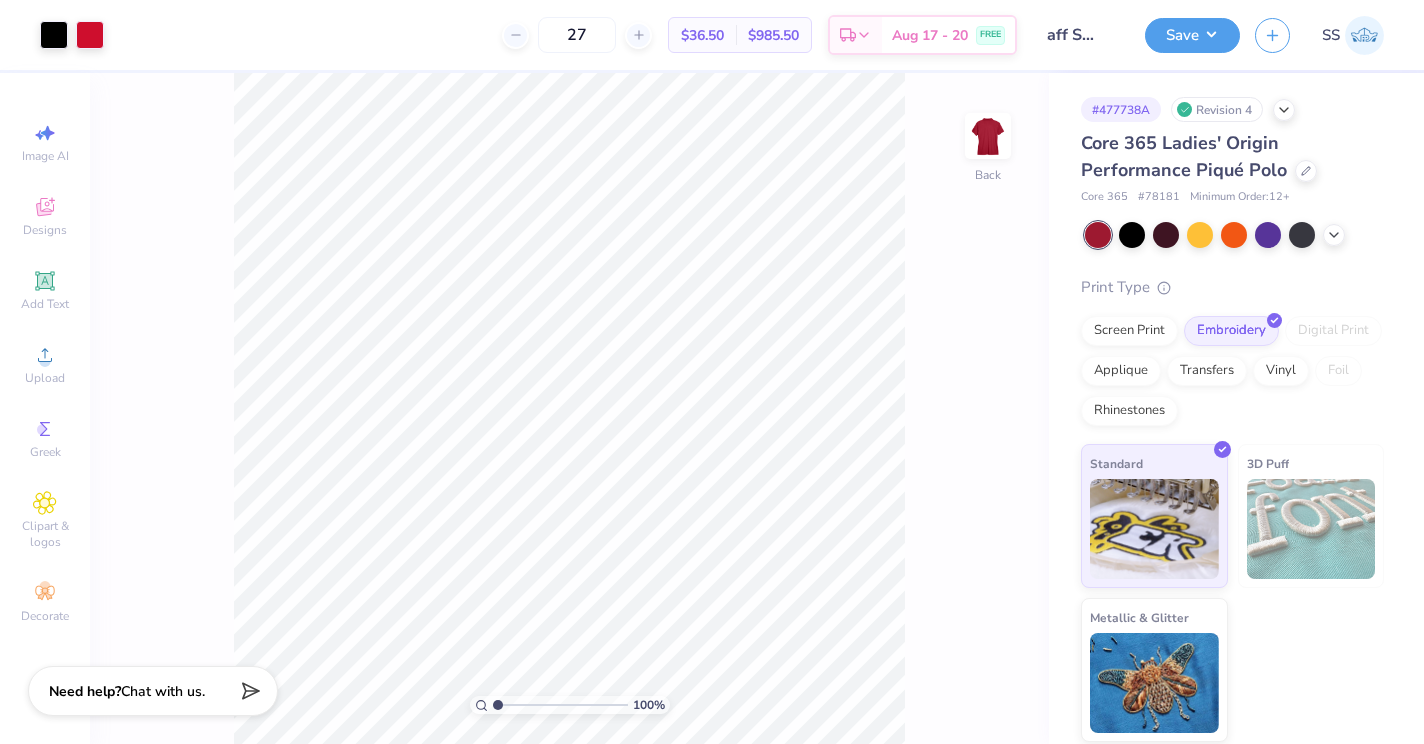 click on "Staff Shirts" at bounding box center (1081, 35) 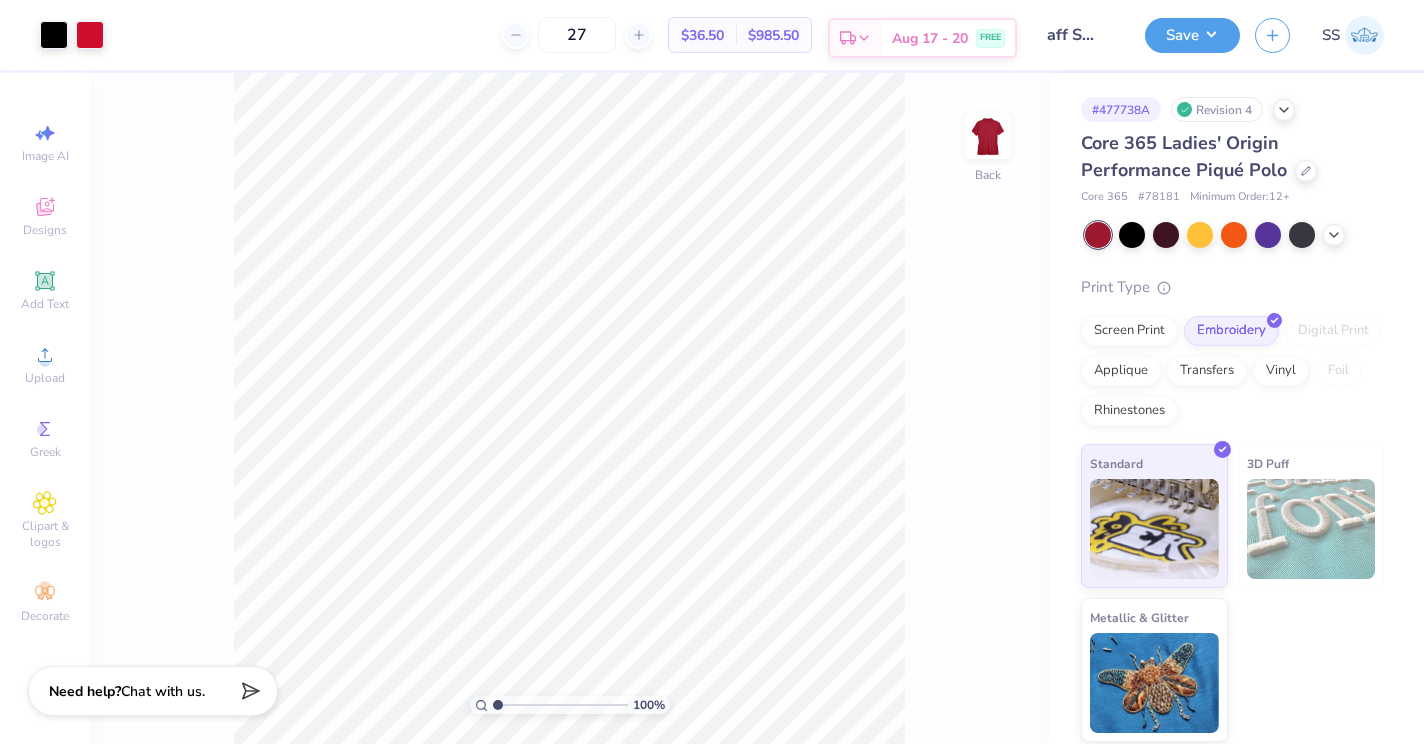 scroll, scrollTop: 0, scrollLeft: 0, axis: both 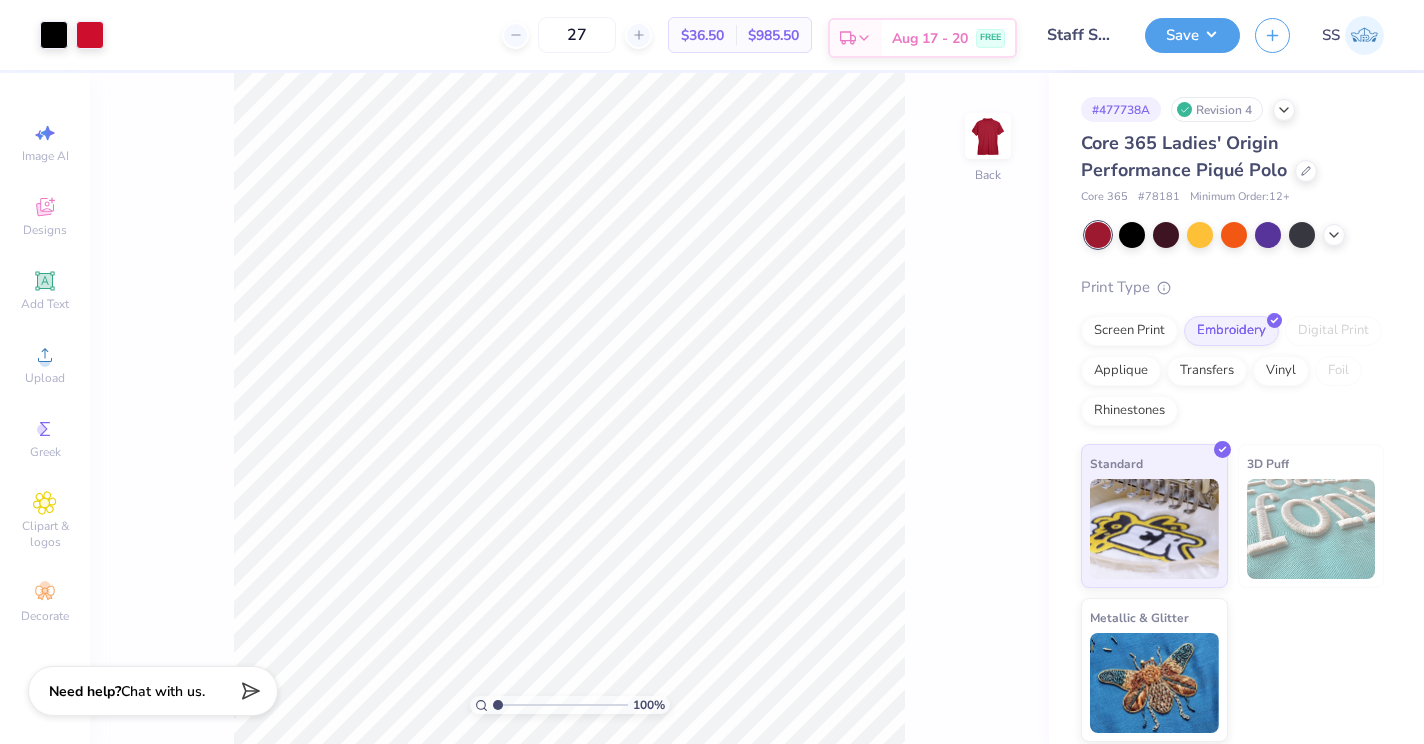 drag, startPoint x: 1066, startPoint y: 33, endPoint x: 957, endPoint y: 33, distance: 109 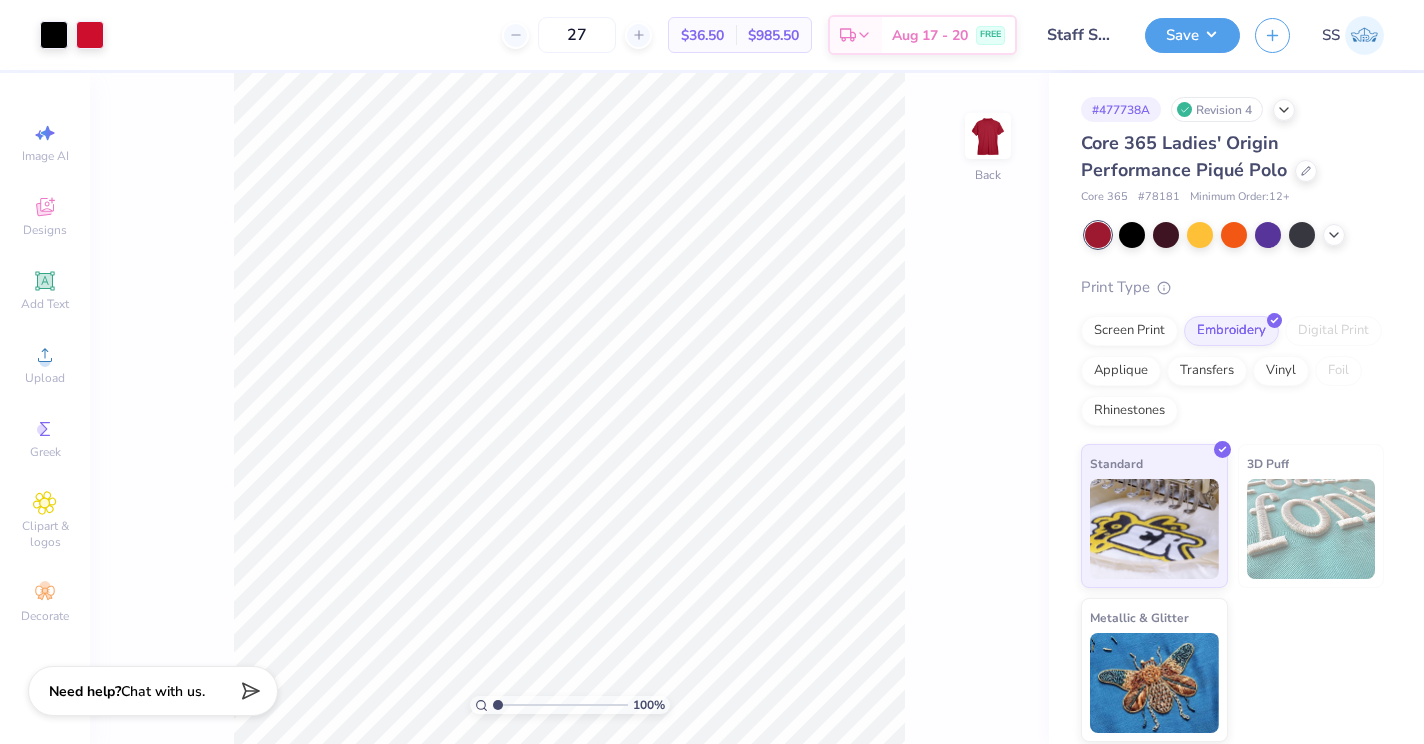 click on "Staff Shirts" at bounding box center (1081, 35) 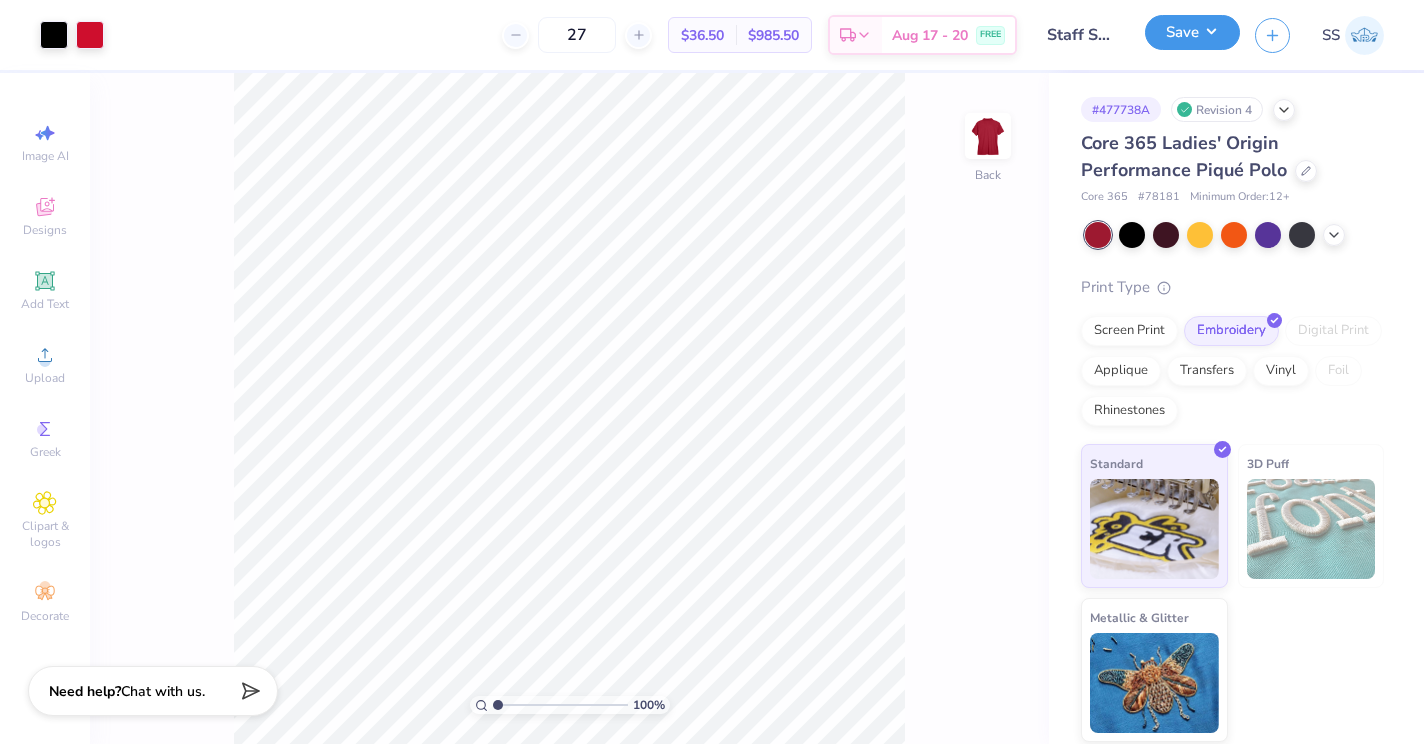 click on "Save" at bounding box center (1192, 32) 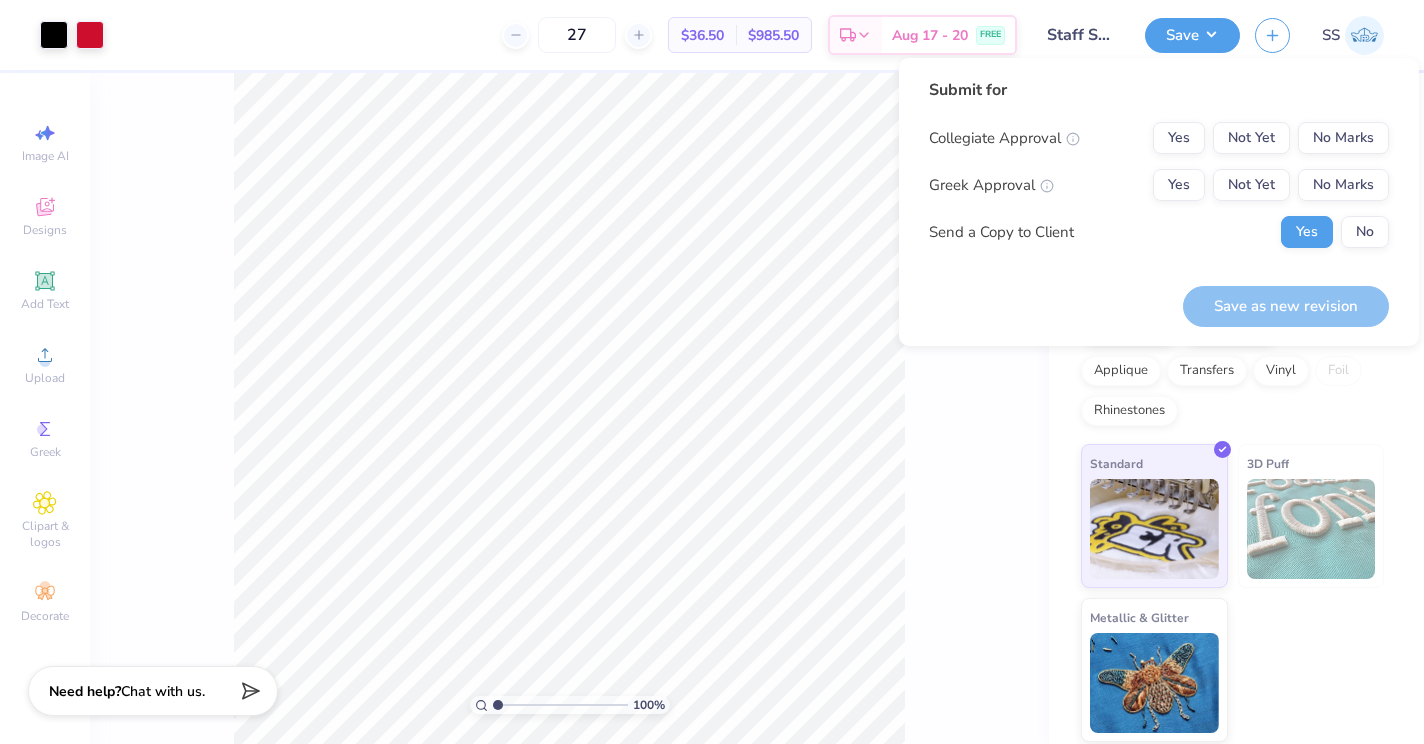 click on "100  % Back" at bounding box center (569, 408) 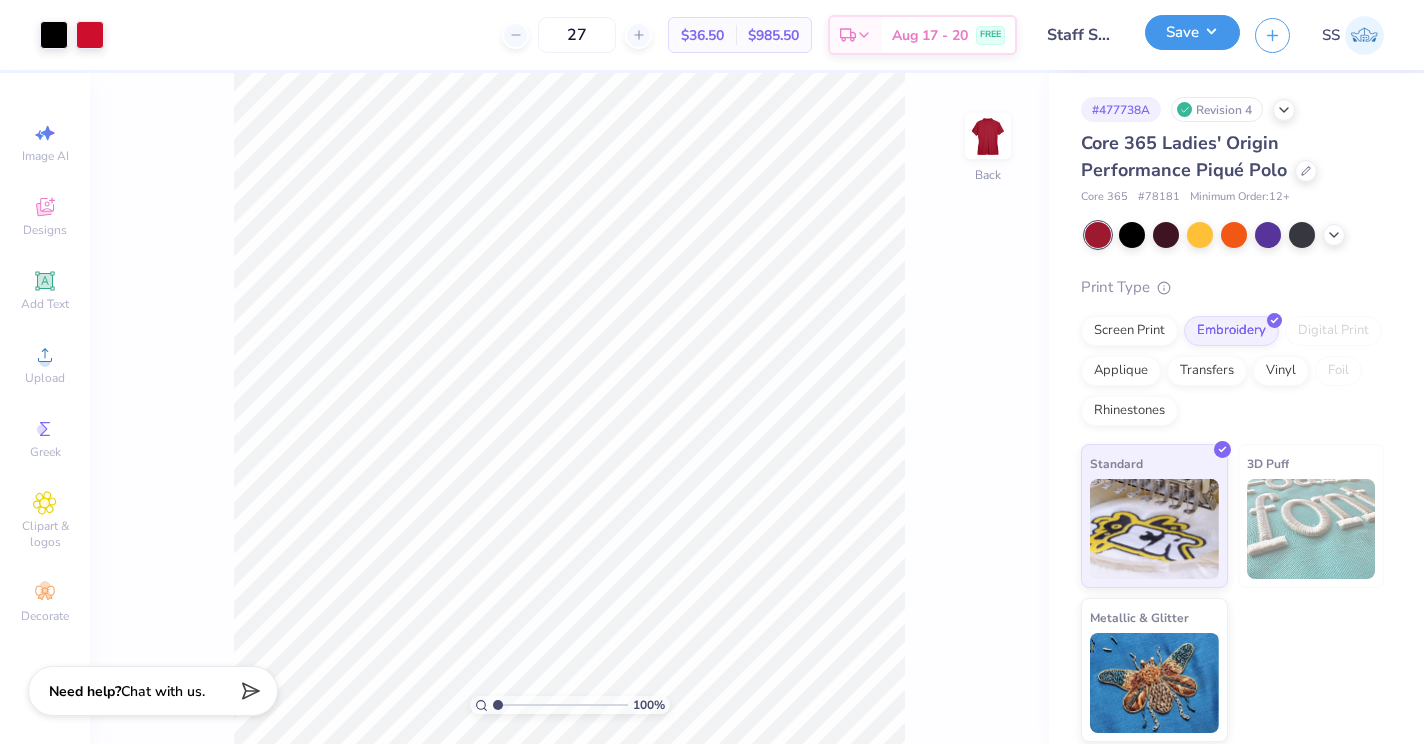 click on "Save" at bounding box center [1192, 32] 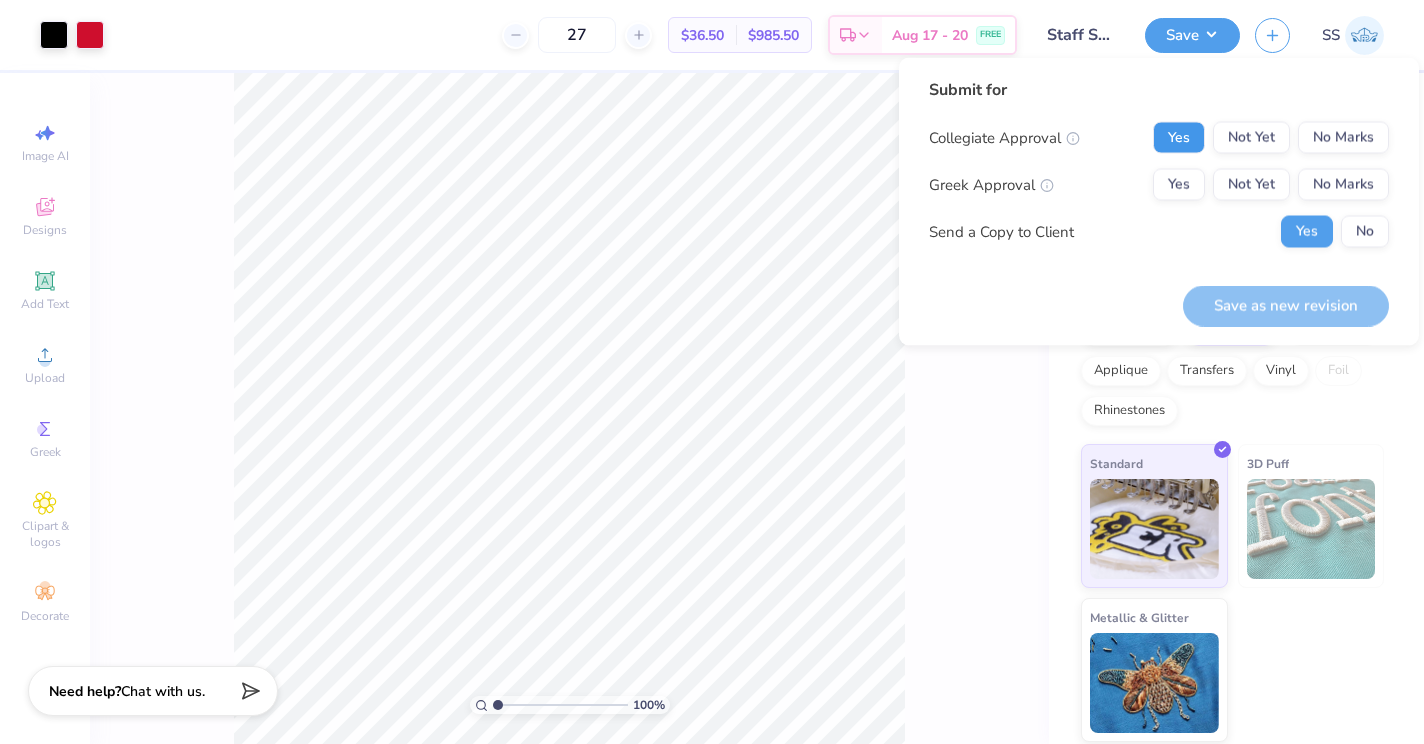 click on "Yes" at bounding box center (1179, 138) 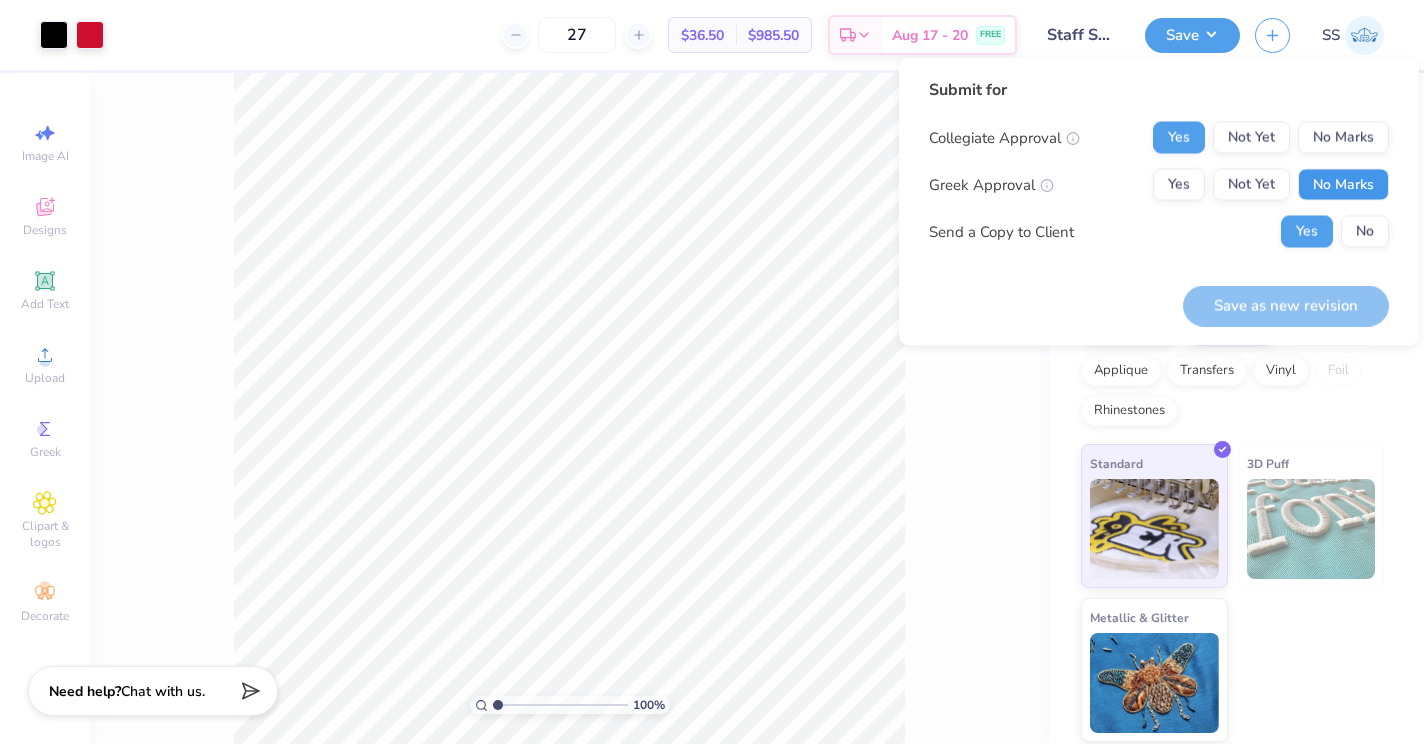 click on "No Marks" at bounding box center [1343, 185] 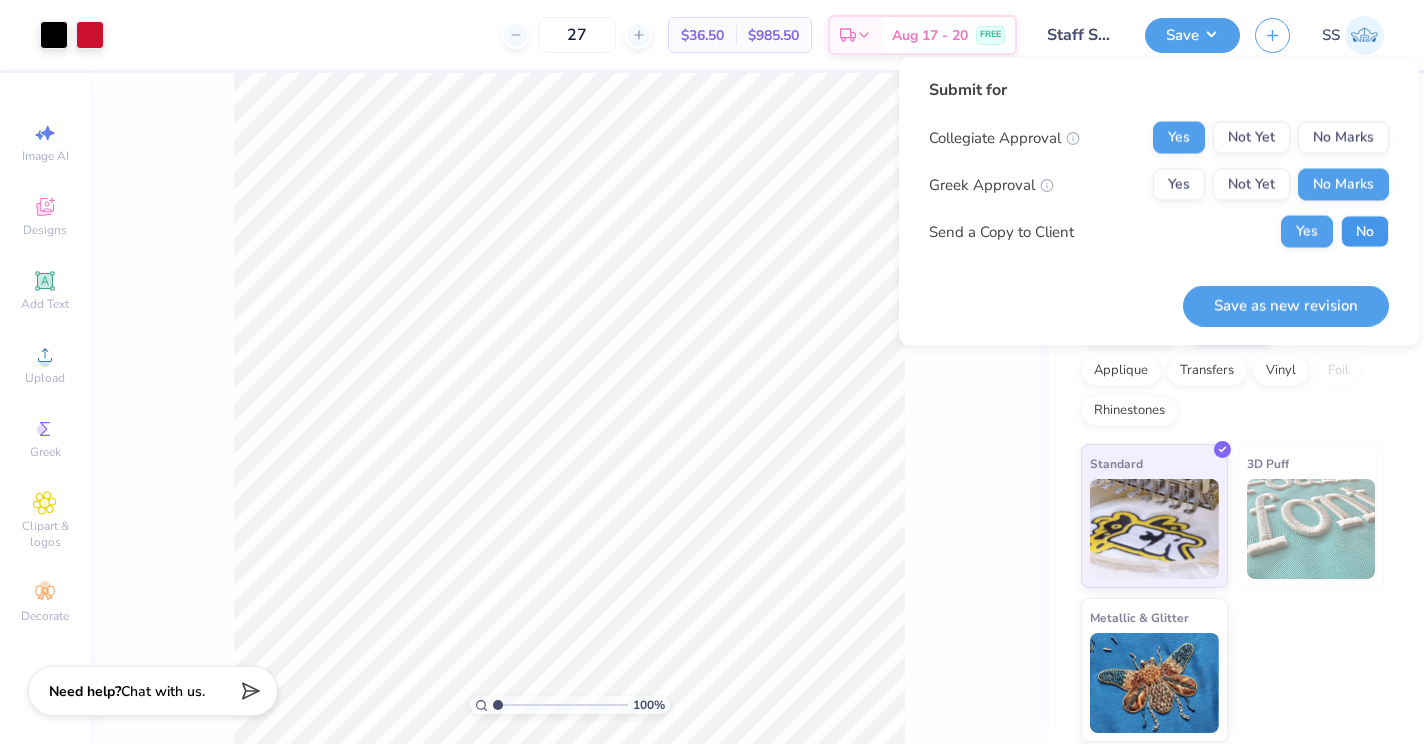 click on "No" at bounding box center [1365, 232] 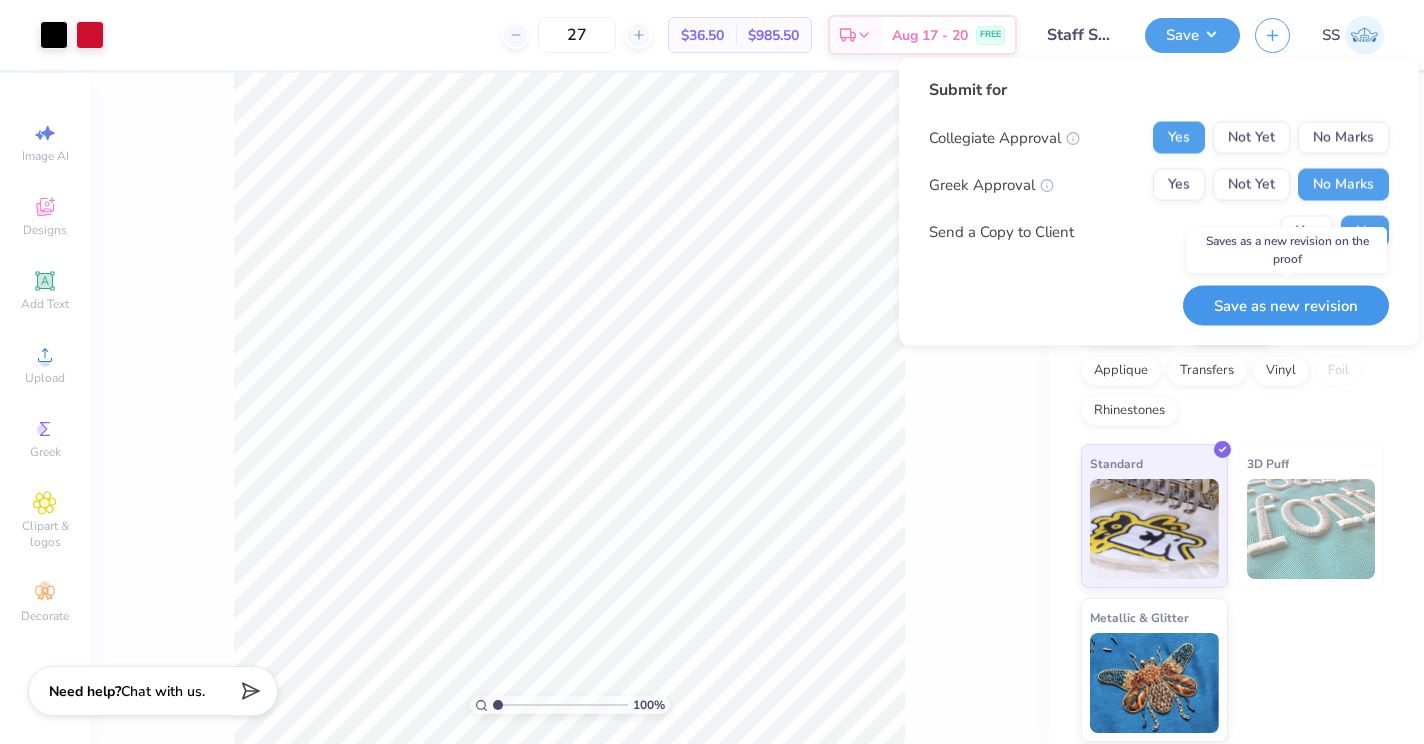 click on "Save as new revision" at bounding box center [1286, 305] 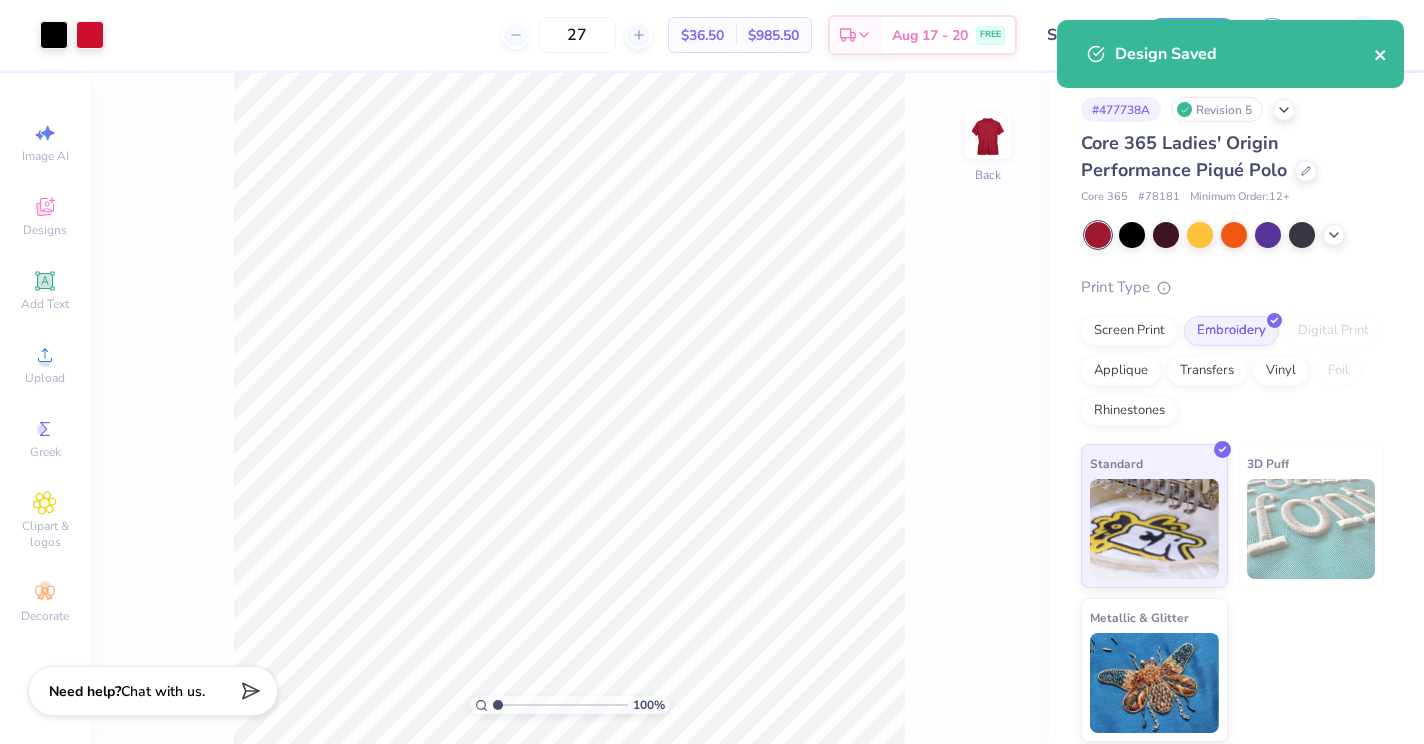 click 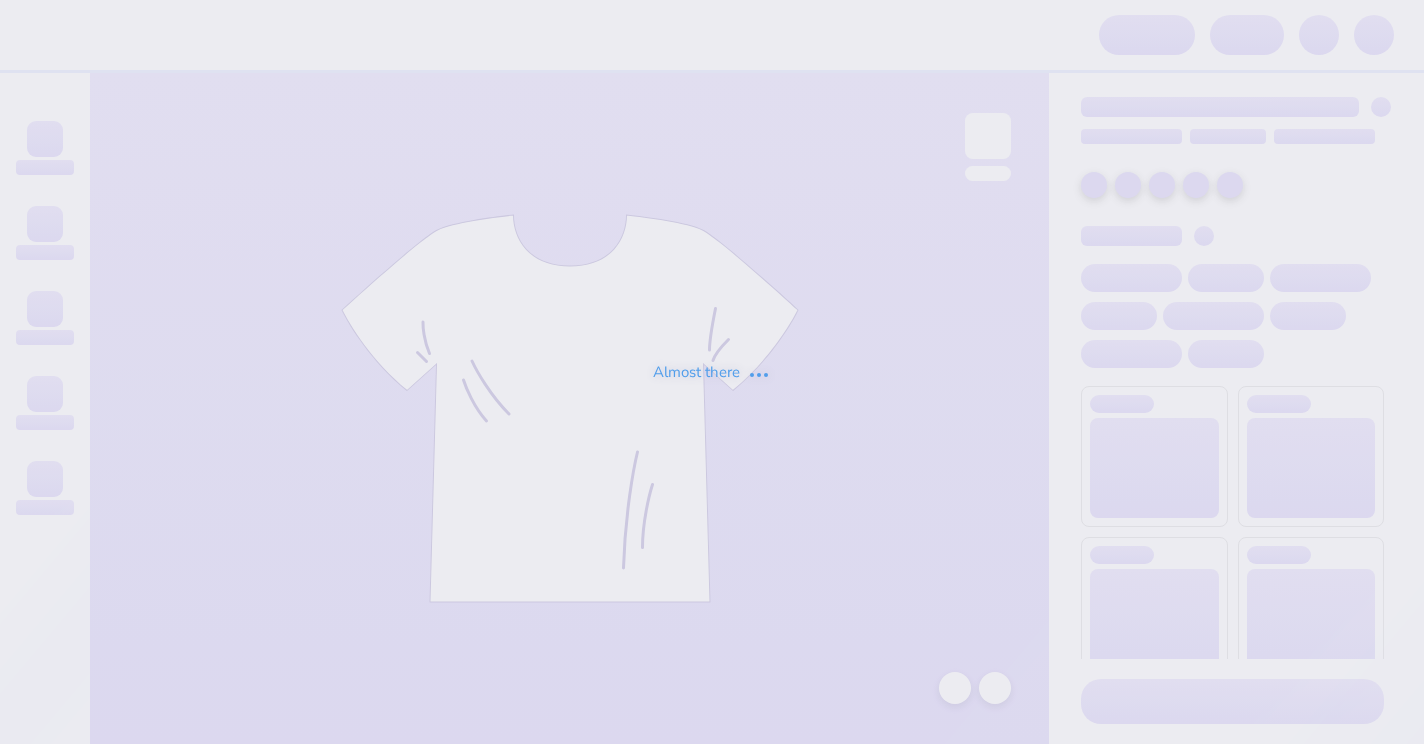 scroll, scrollTop: 0, scrollLeft: 0, axis: both 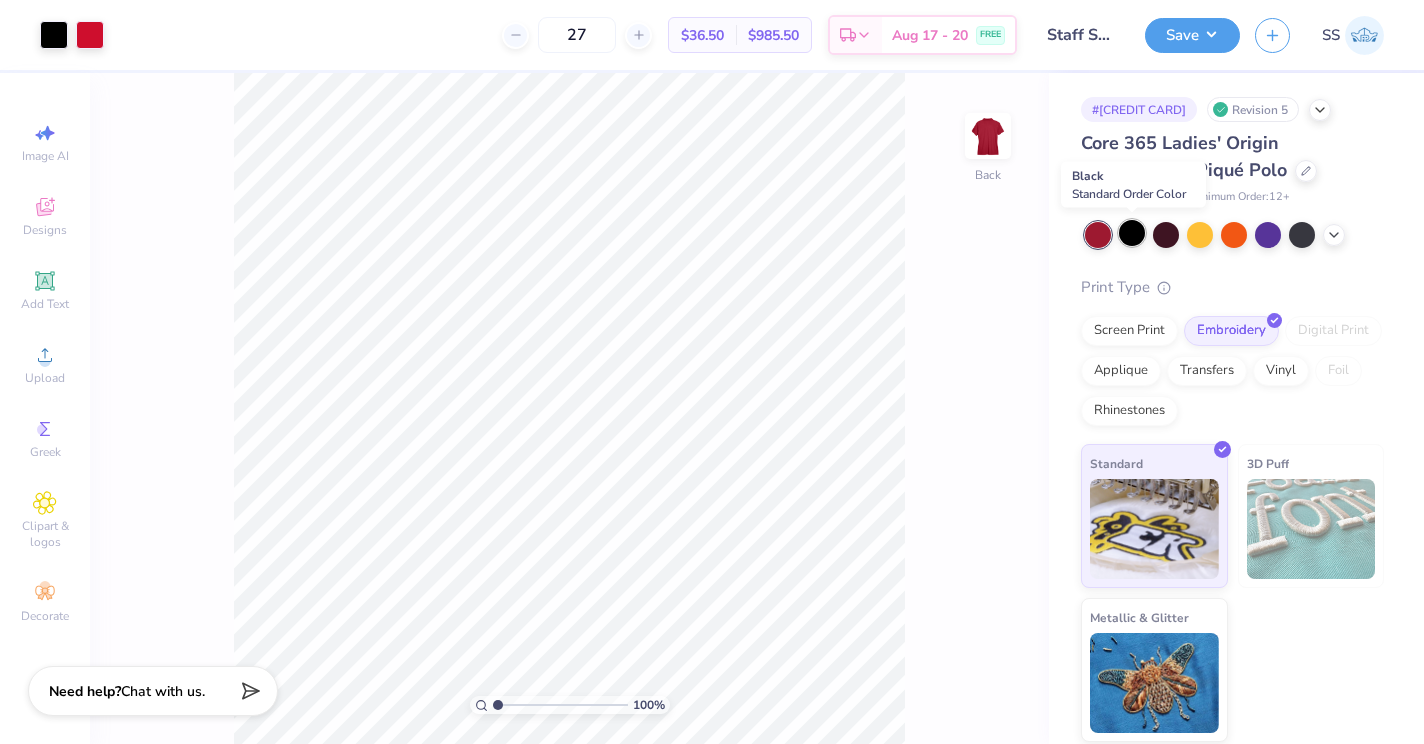 click at bounding box center [1132, 233] 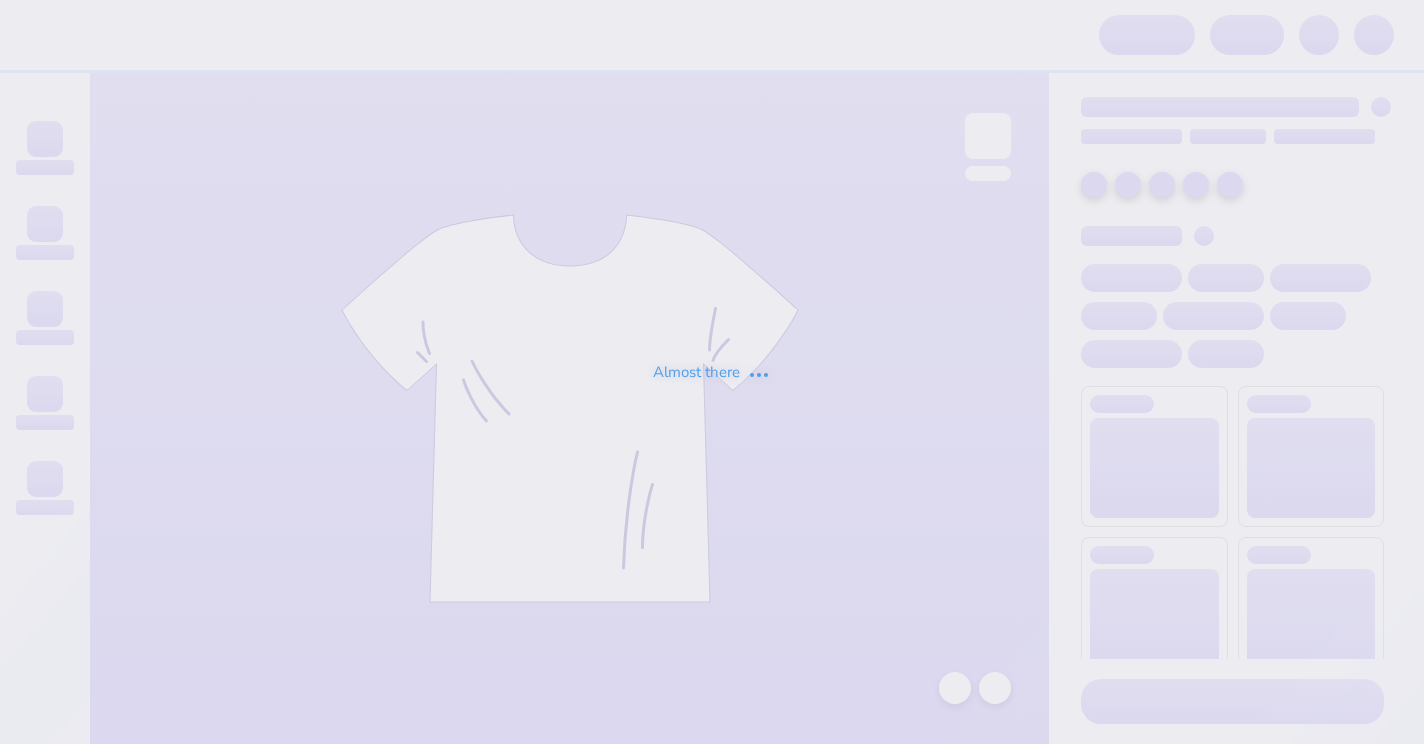 scroll, scrollTop: 0, scrollLeft: 0, axis: both 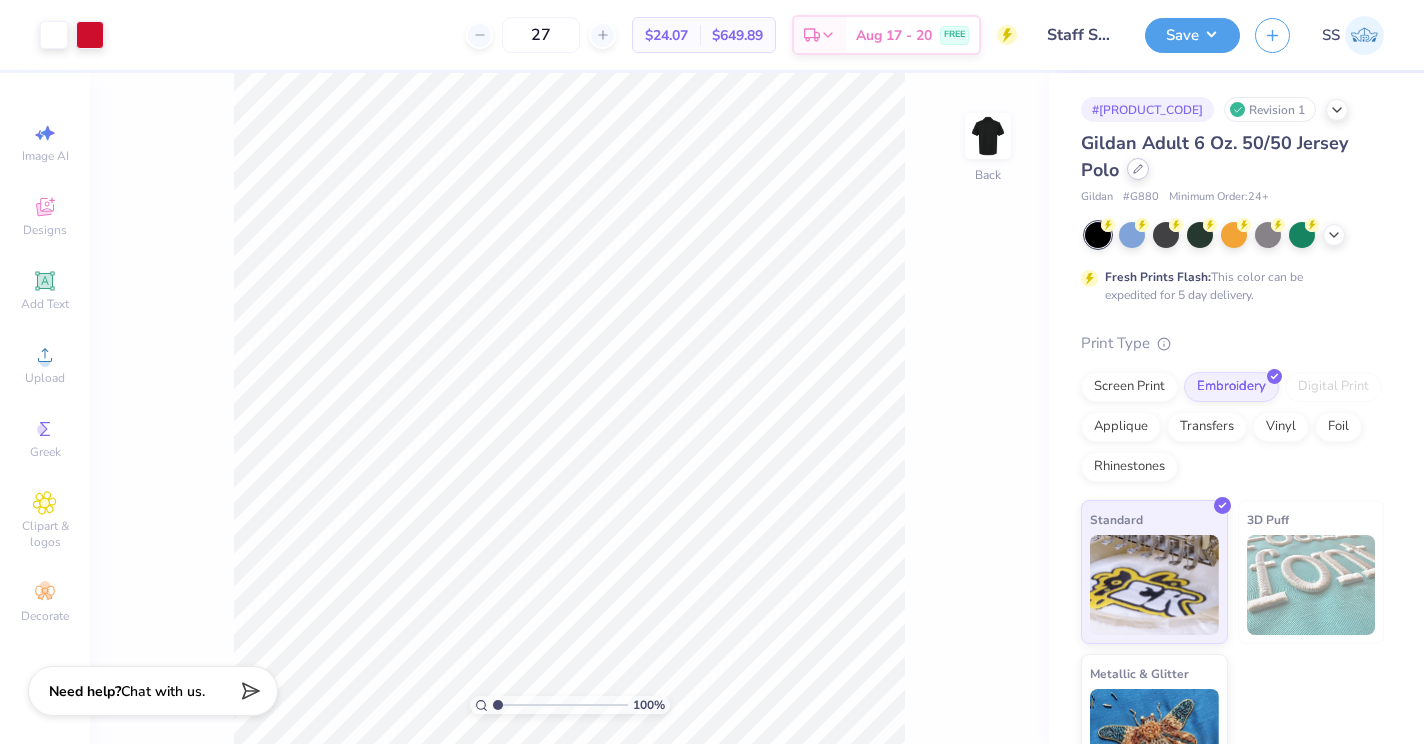 click 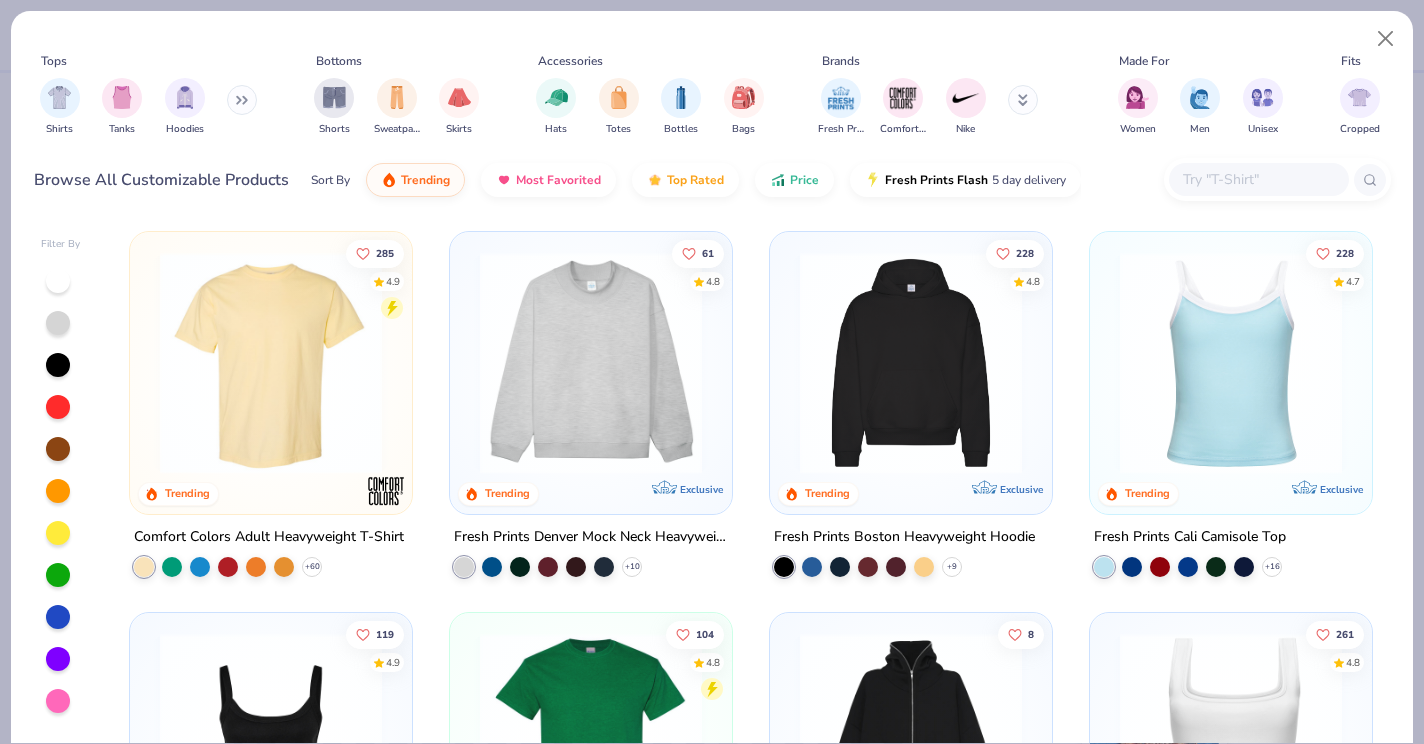 click at bounding box center (1259, 179) 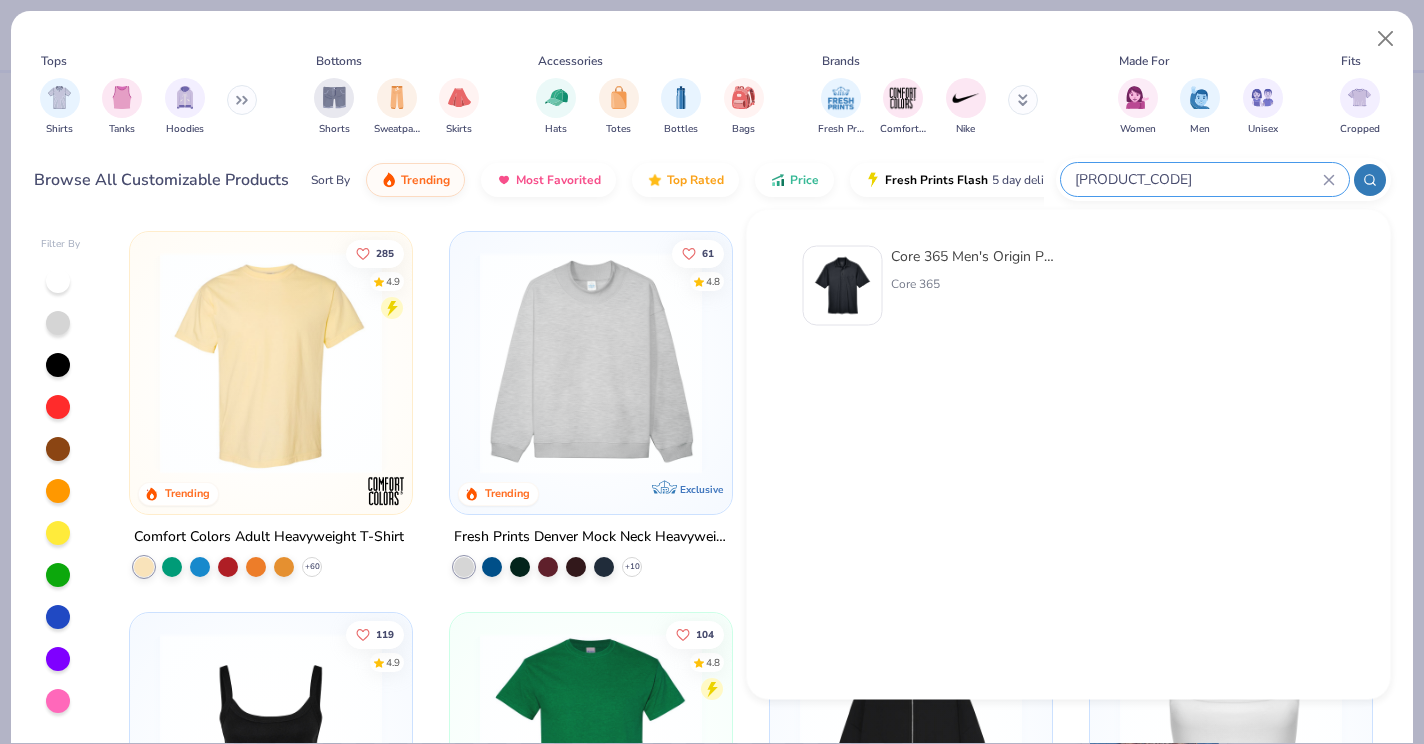 type on "f8181p" 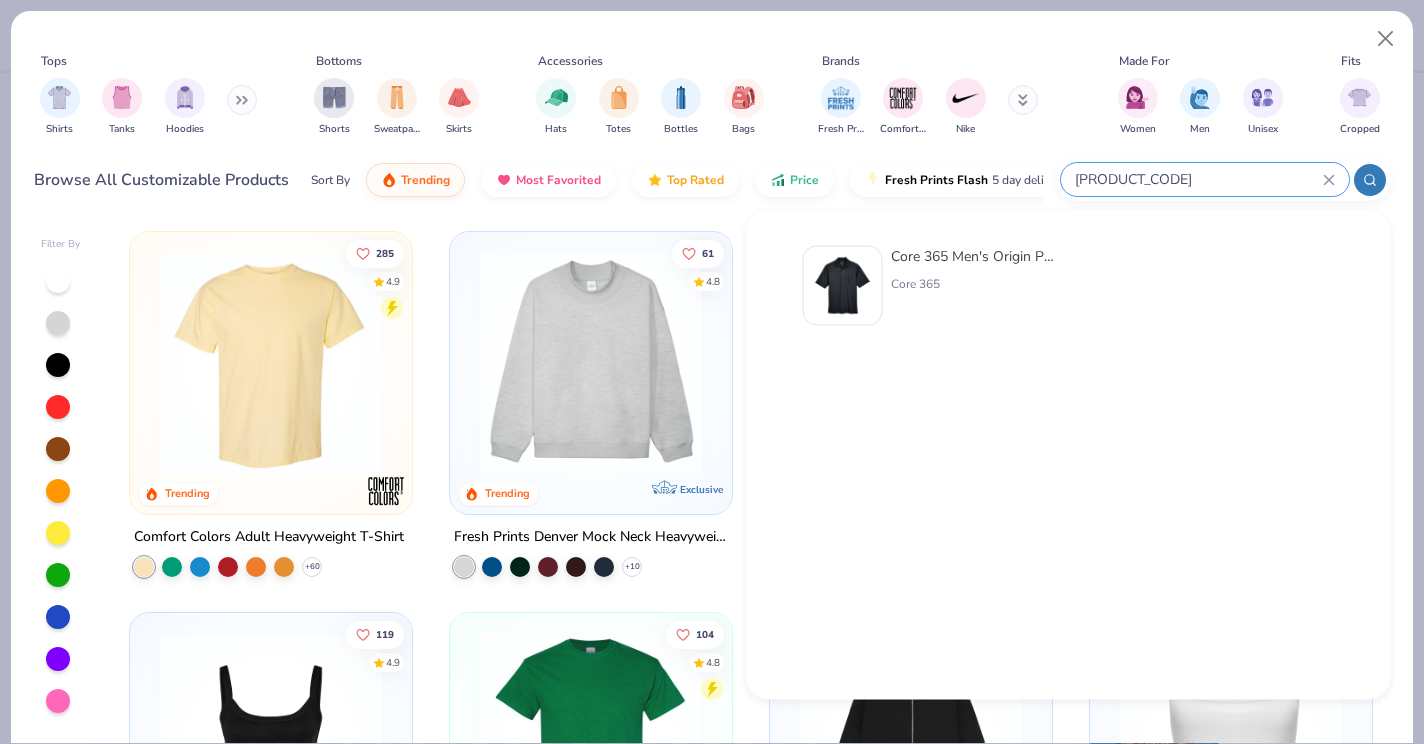 click on "Core 365" at bounding box center (975, 284) 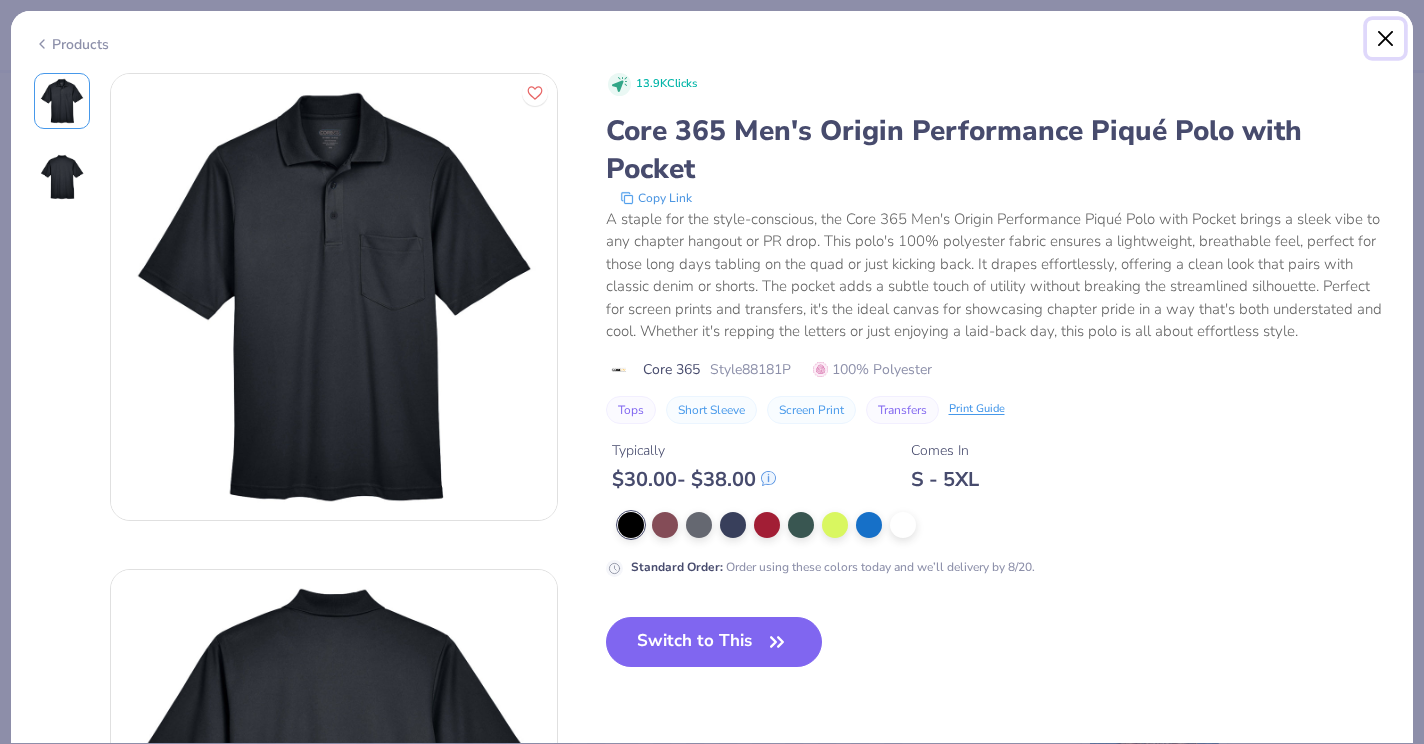 click at bounding box center [1386, 39] 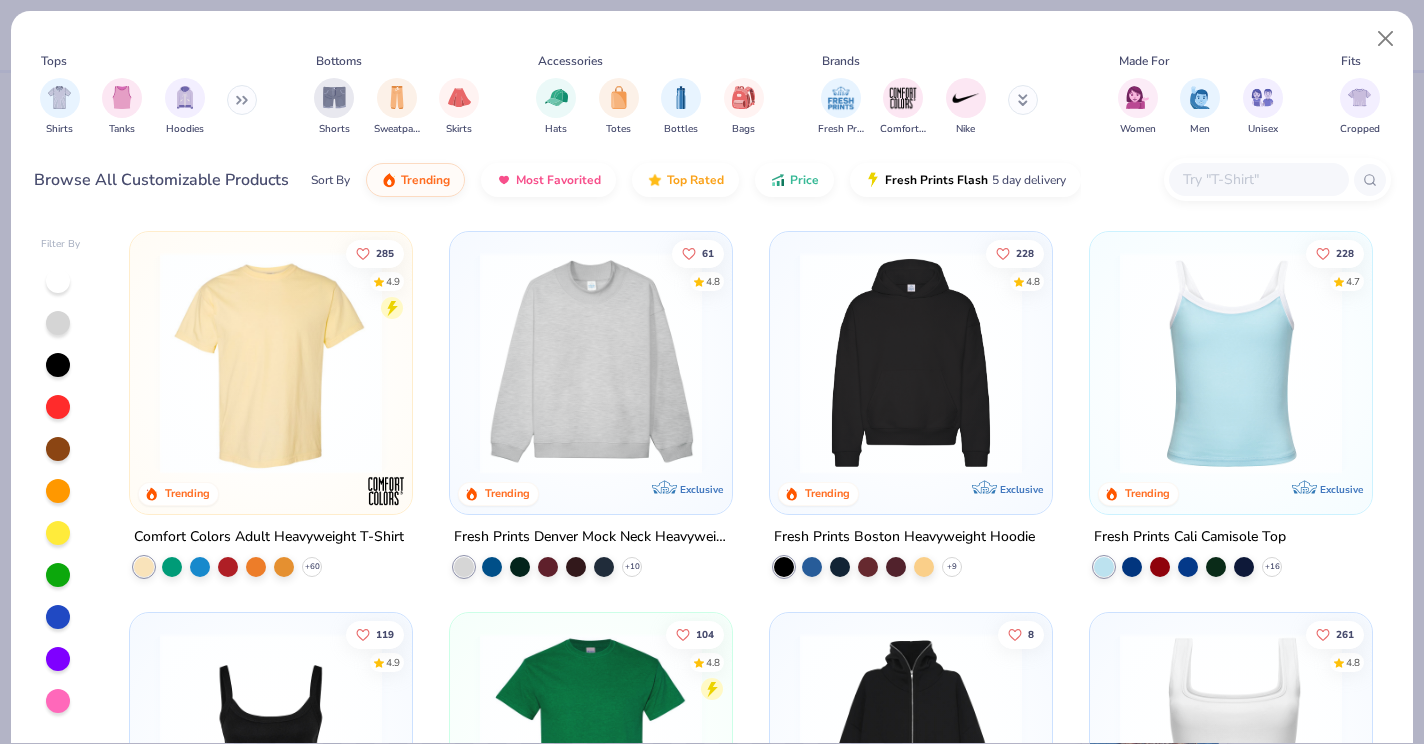 click at bounding box center (1259, 179) 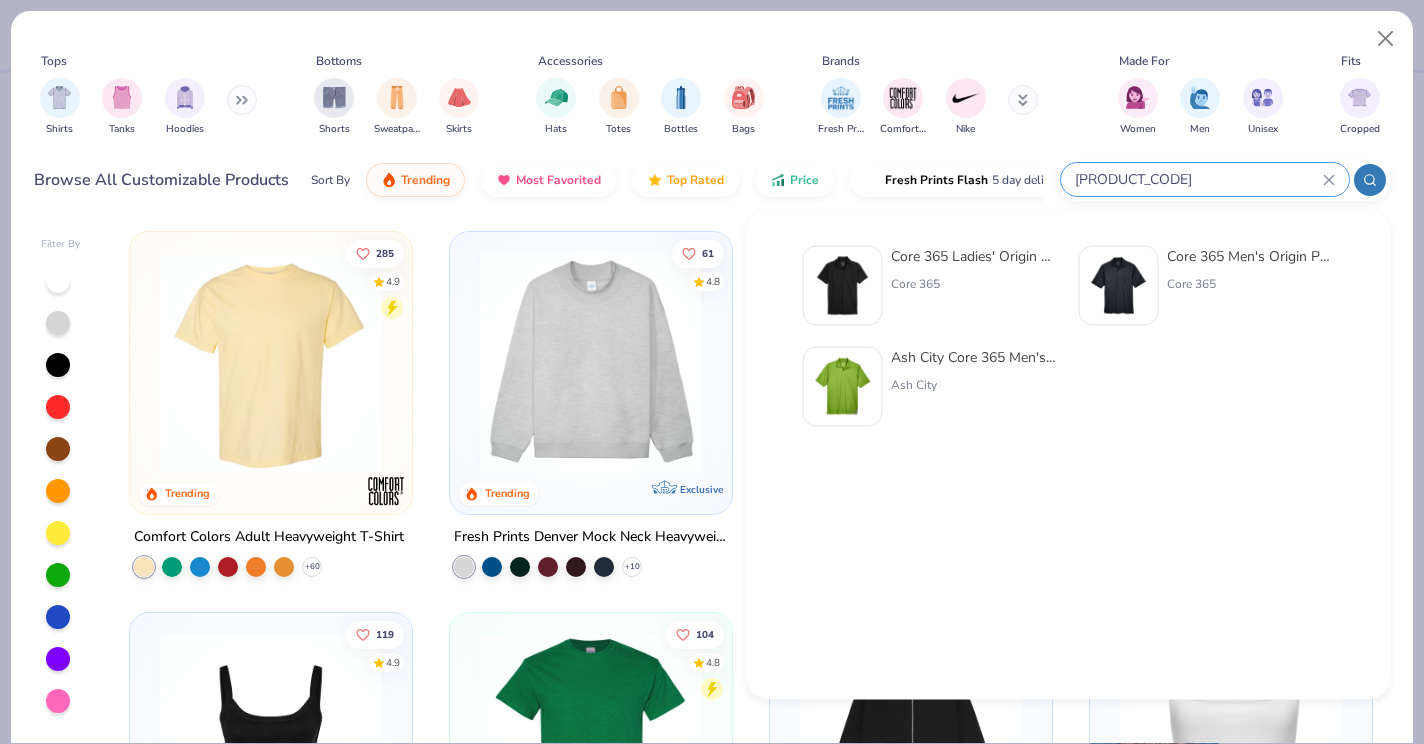 type on "f8181" 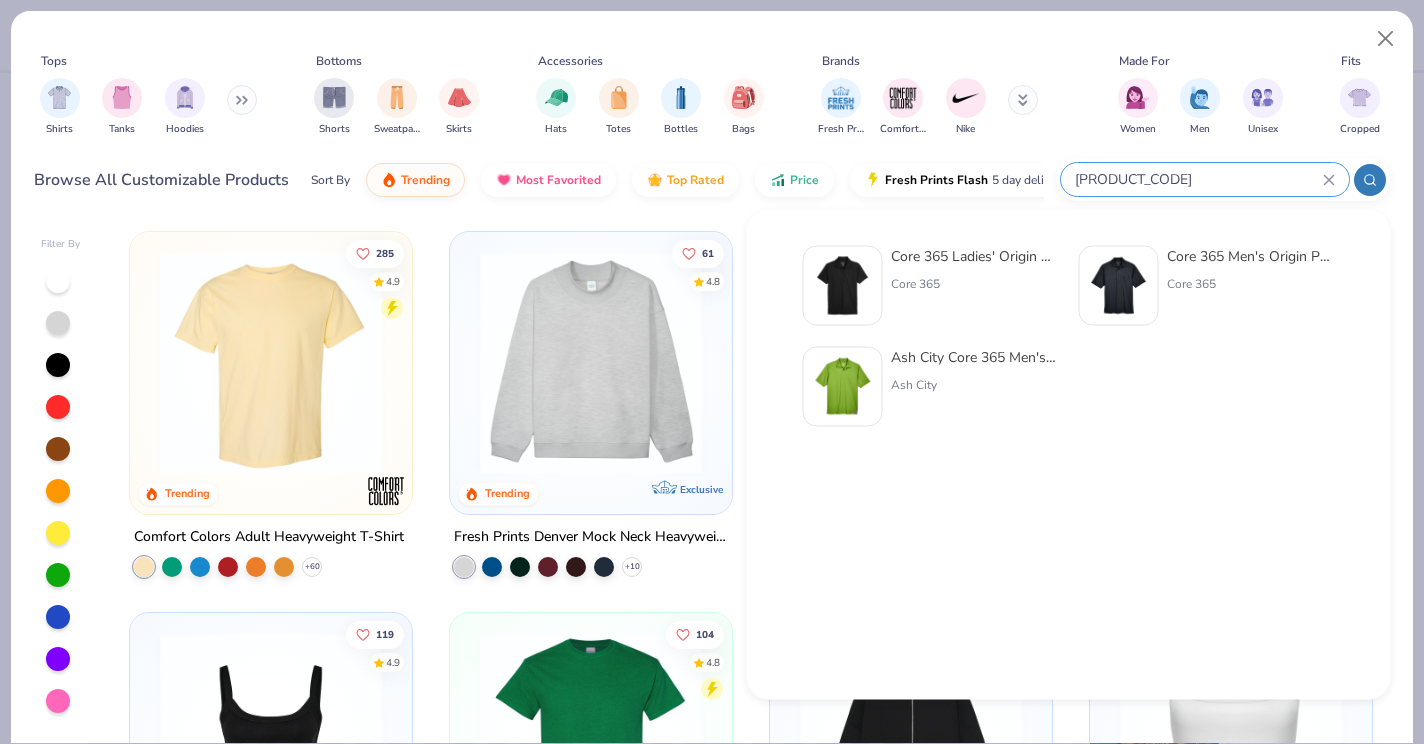 click on "Core 365" at bounding box center (975, 284) 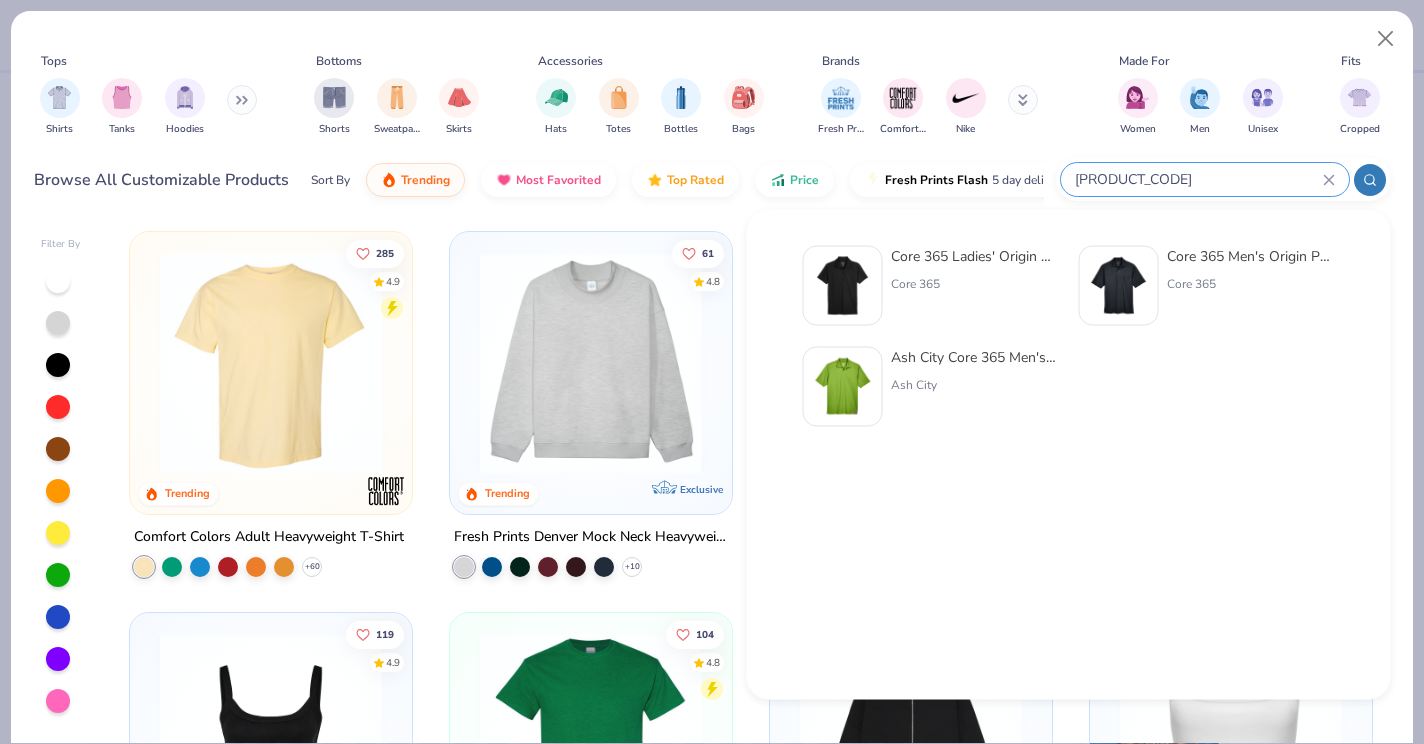type 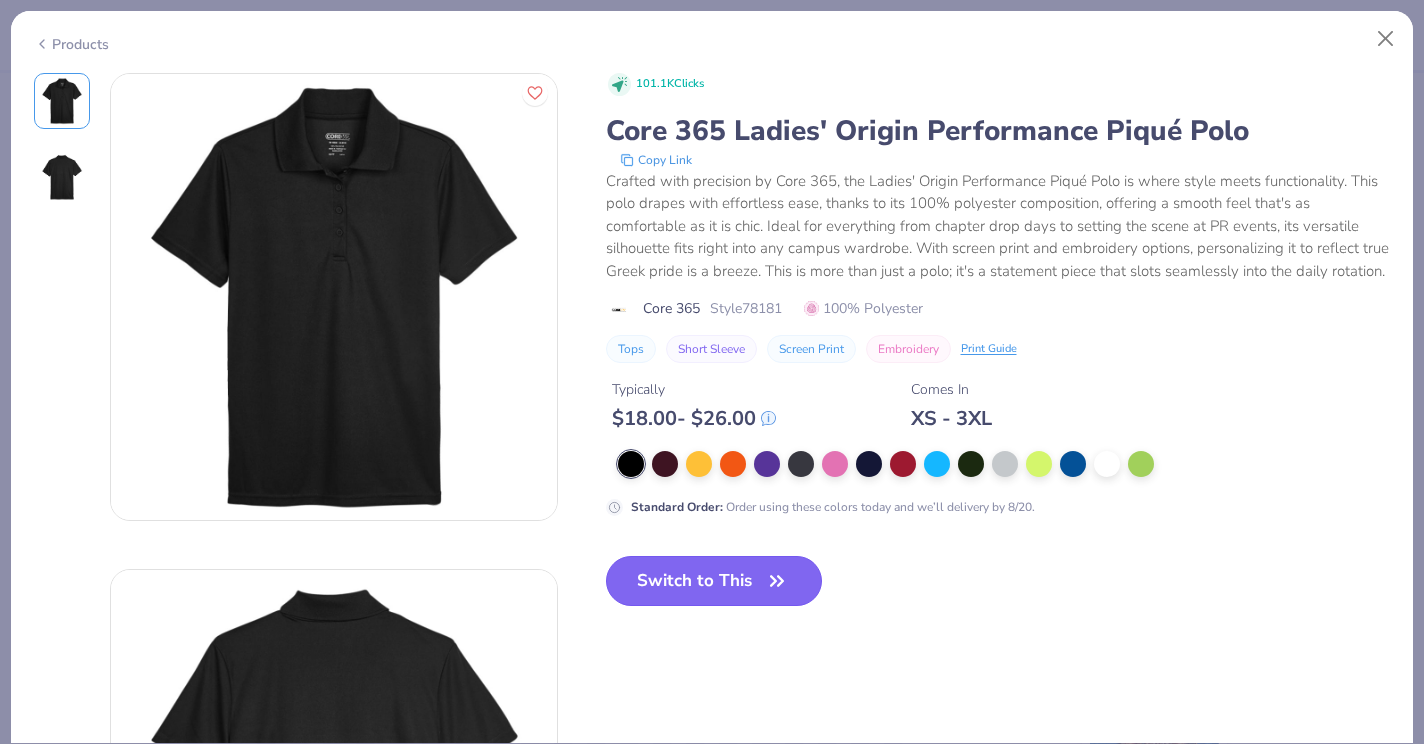 click on "Switch to This" at bounding box center (714, 581) 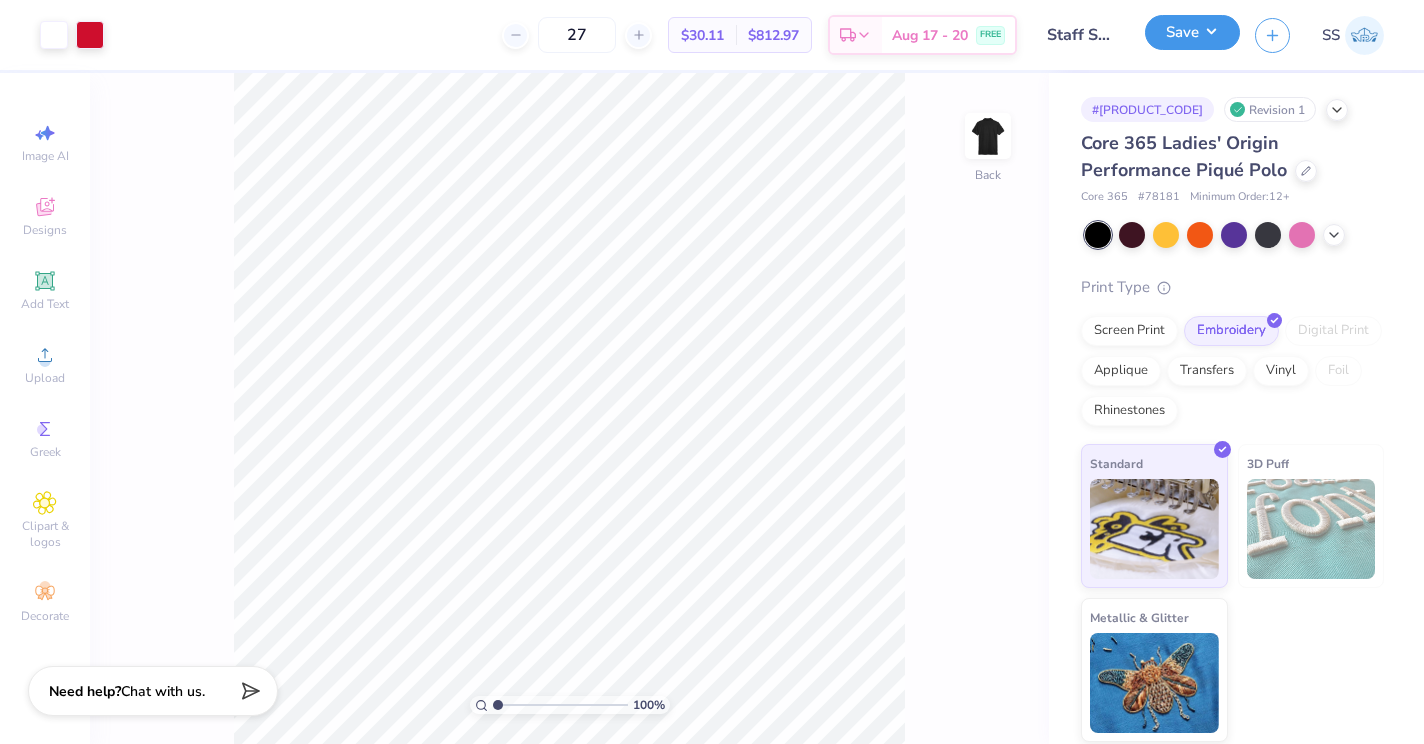 click on "Save" at bounding box center (1192, 32) 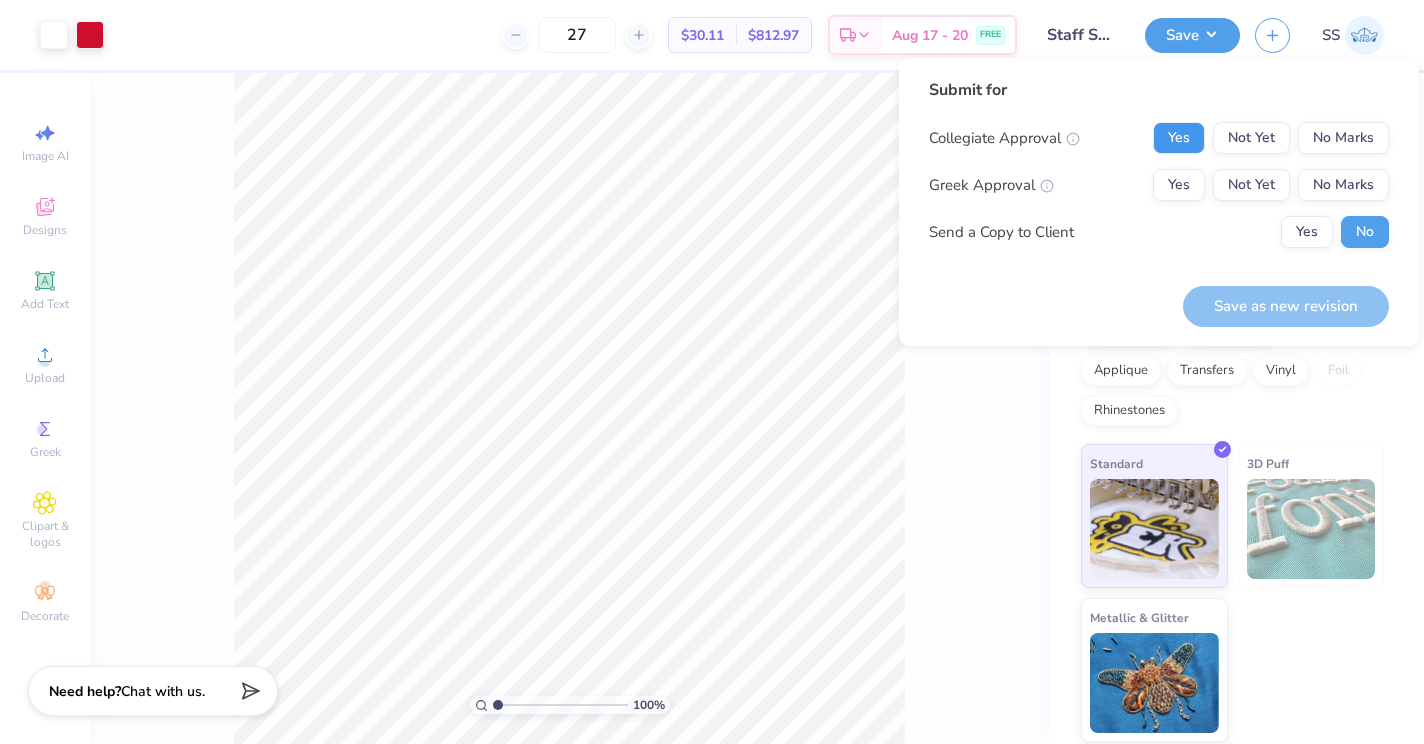 click on "Yes" at bounding box center (1179, 138) 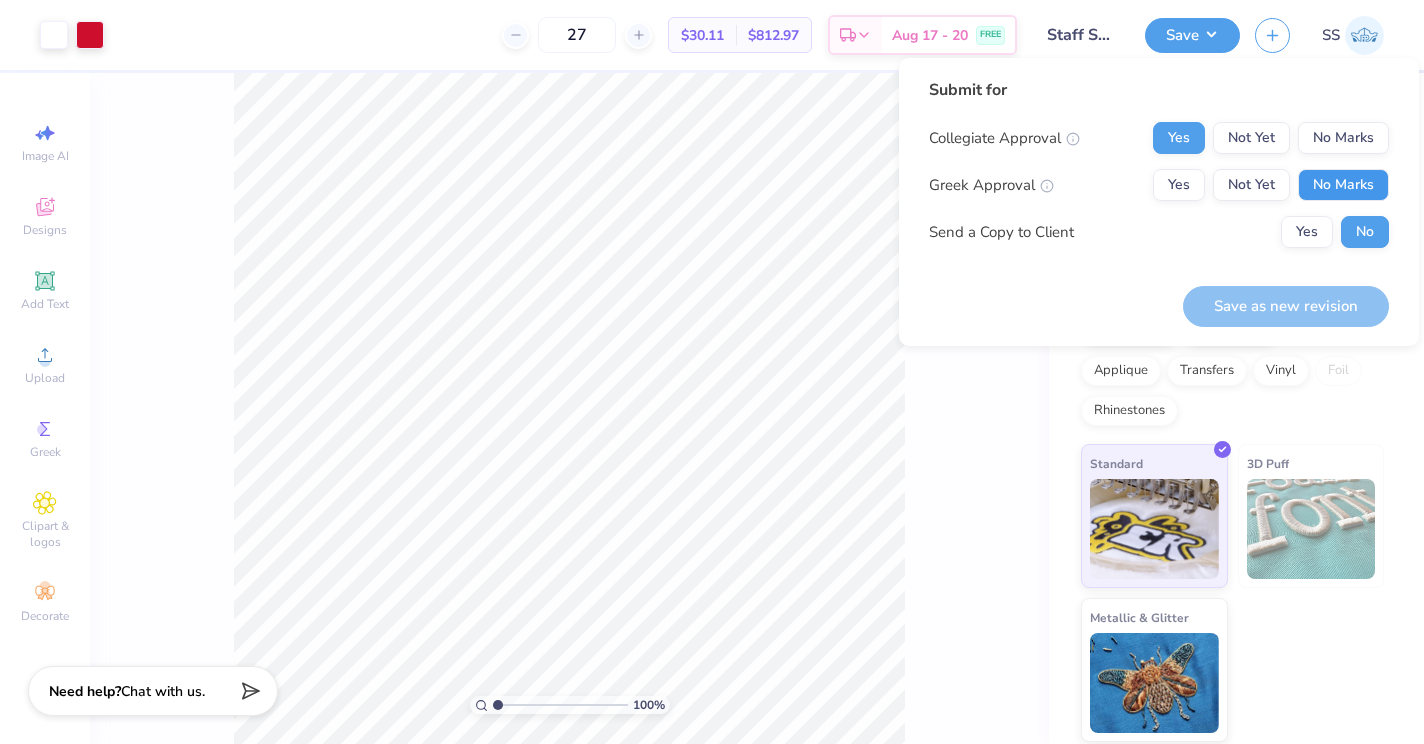 click on "No Marks" at bounding box center [1343, 185] 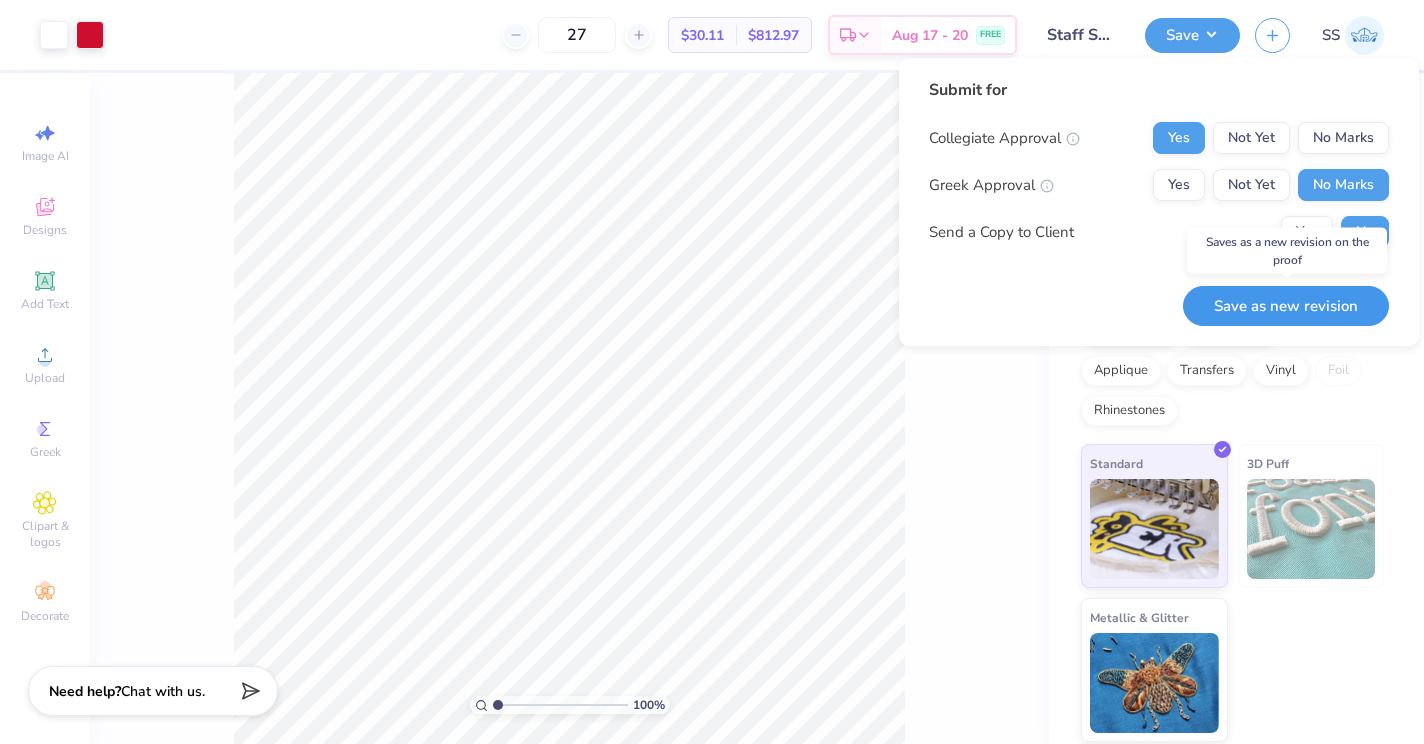 click on "Save as new revision" at bounding box center [1286, 306] 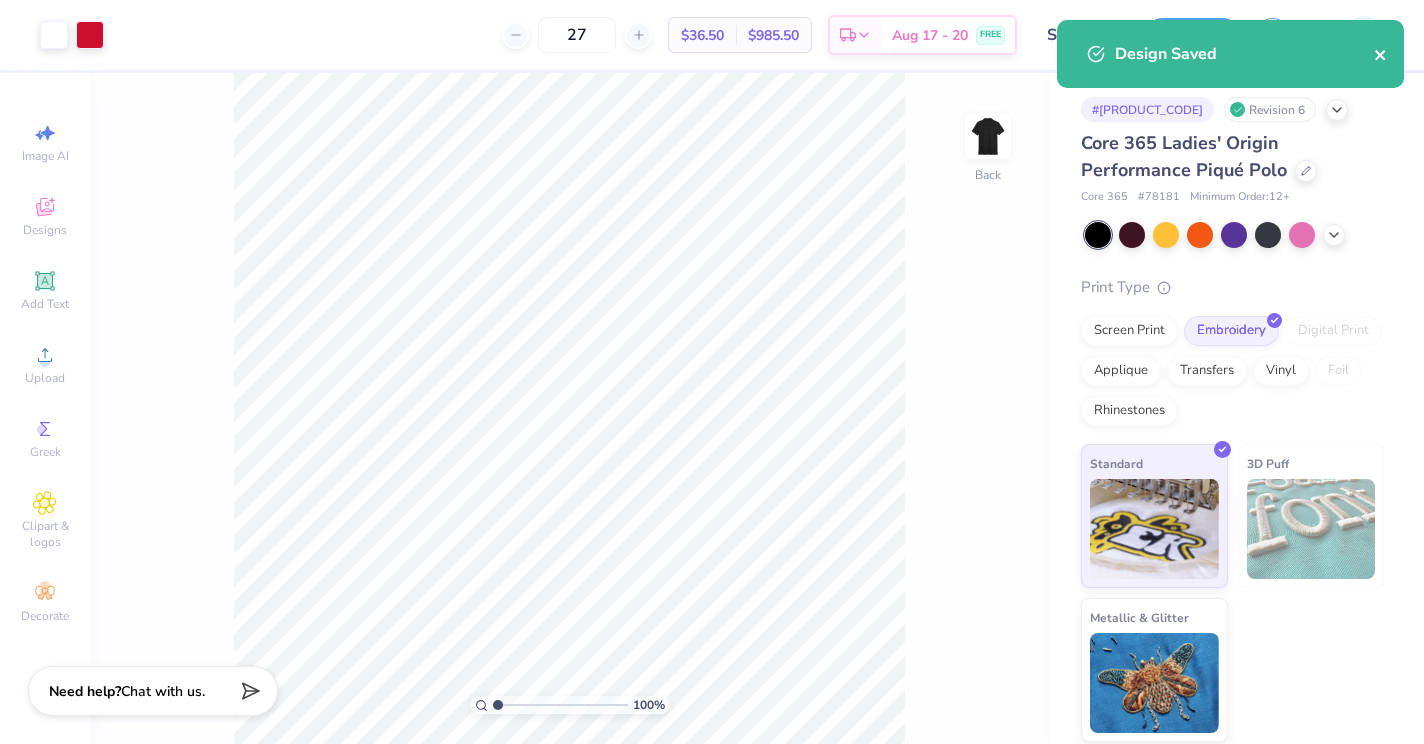 click 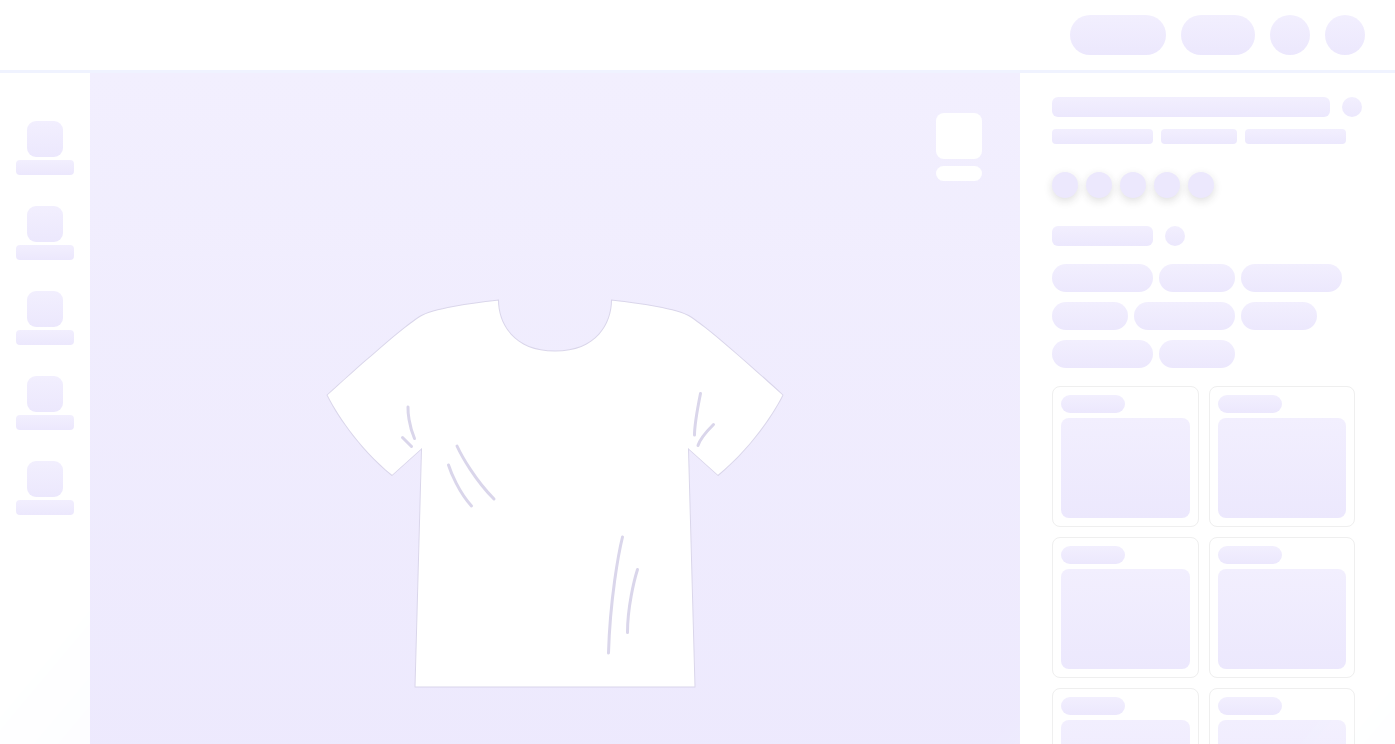 scroll, scrollTop: 0, scrollLeft: 0, axis: both 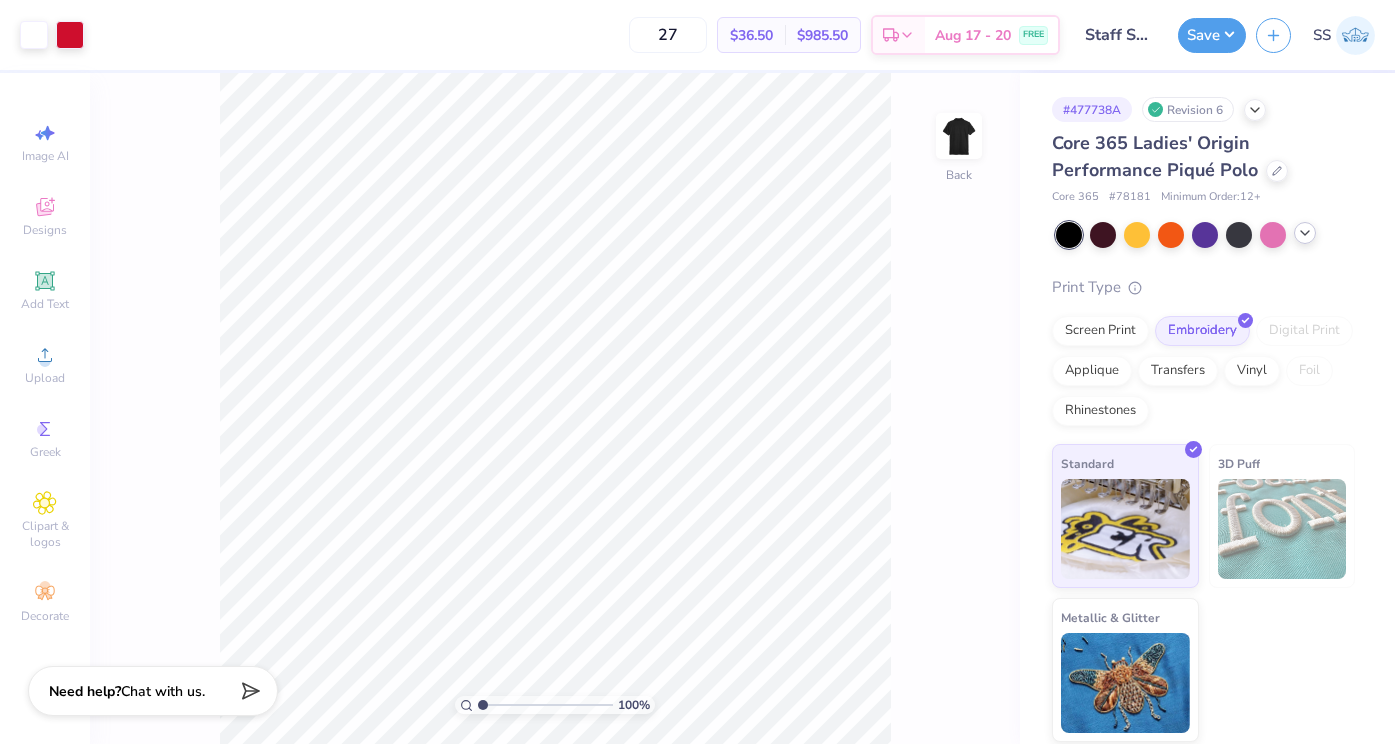 click 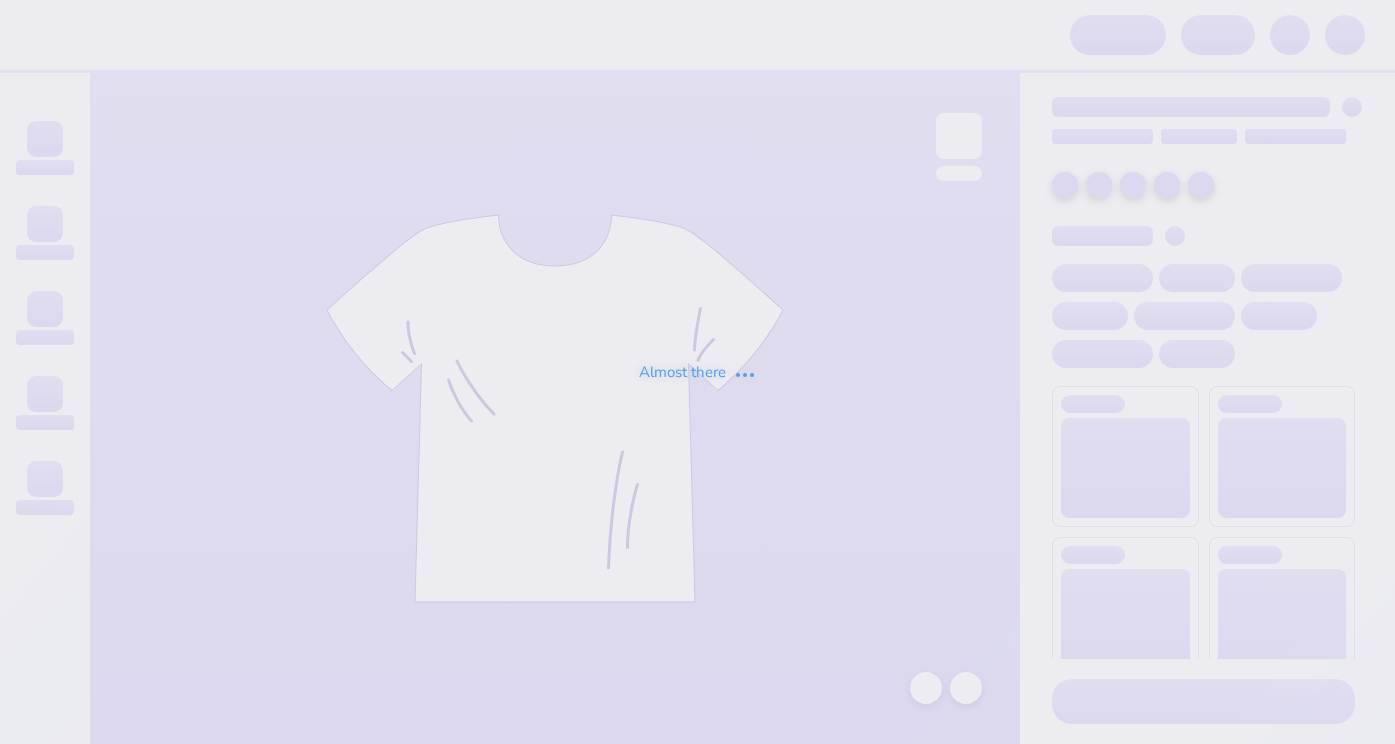 scroll, scrollTop: 0, scrollLeft: 0, axis: both 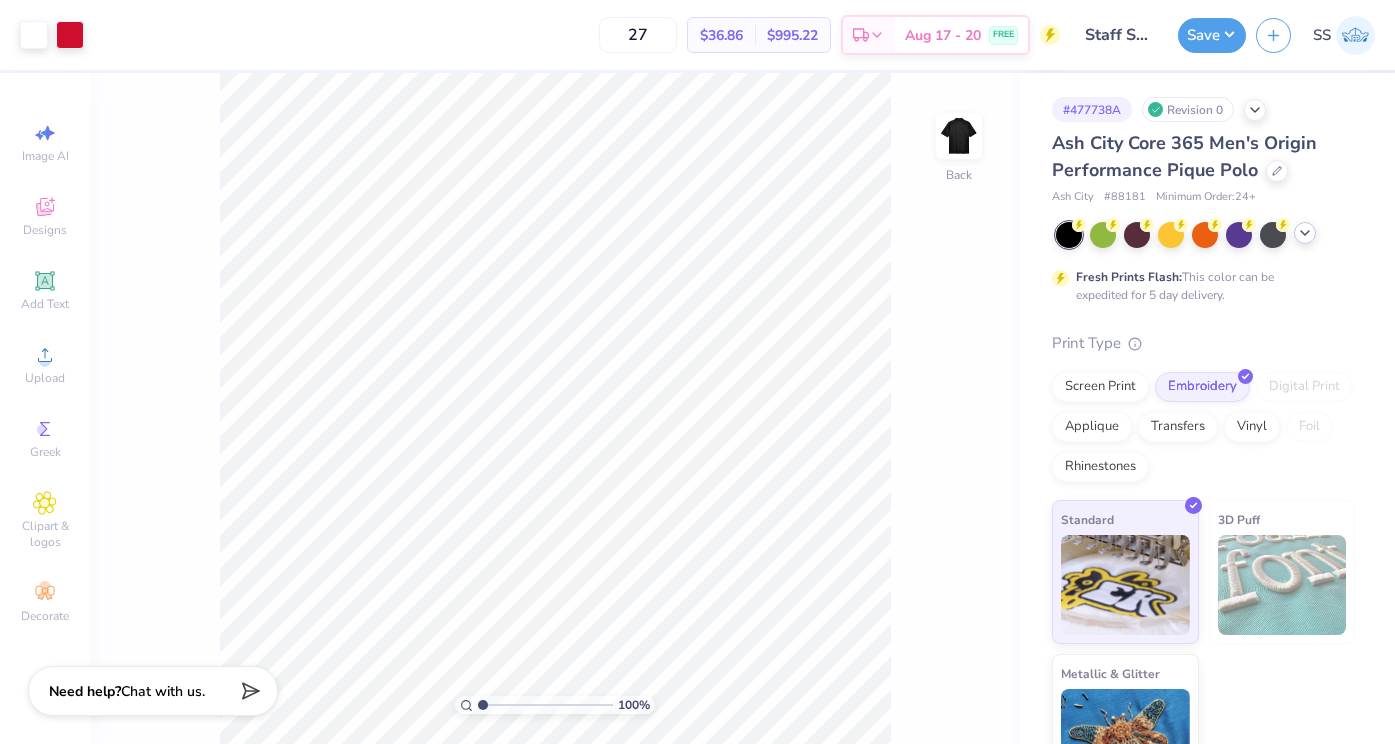 click at bounding box center [1305, 233] 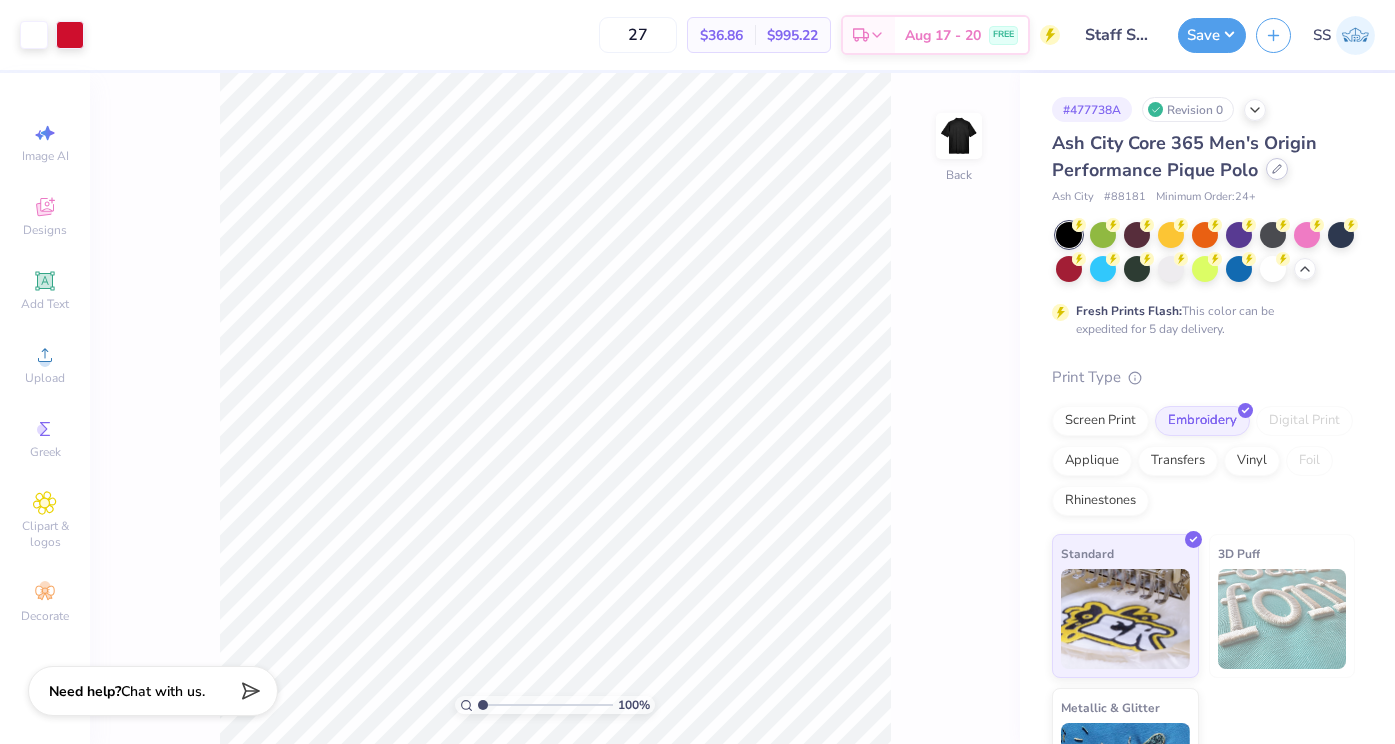 click 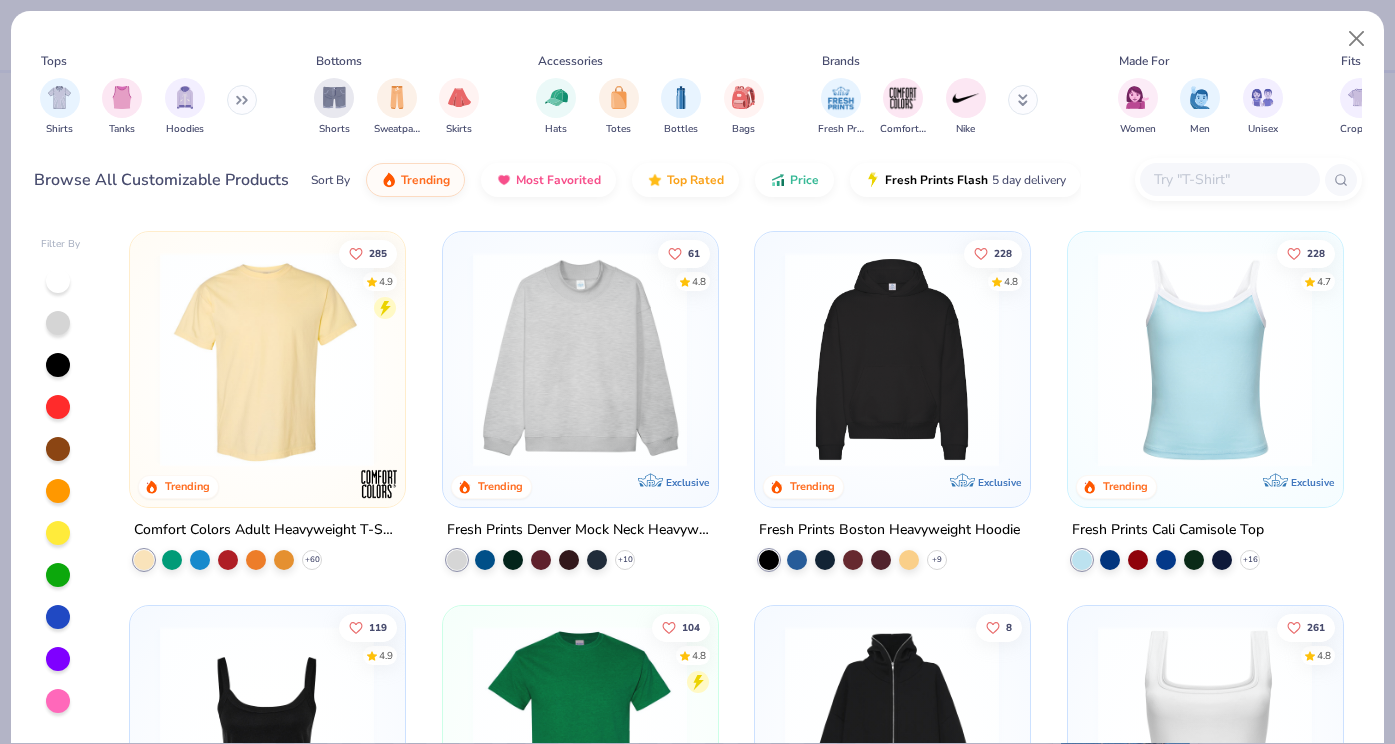 click at bounding box center (1229, 179) 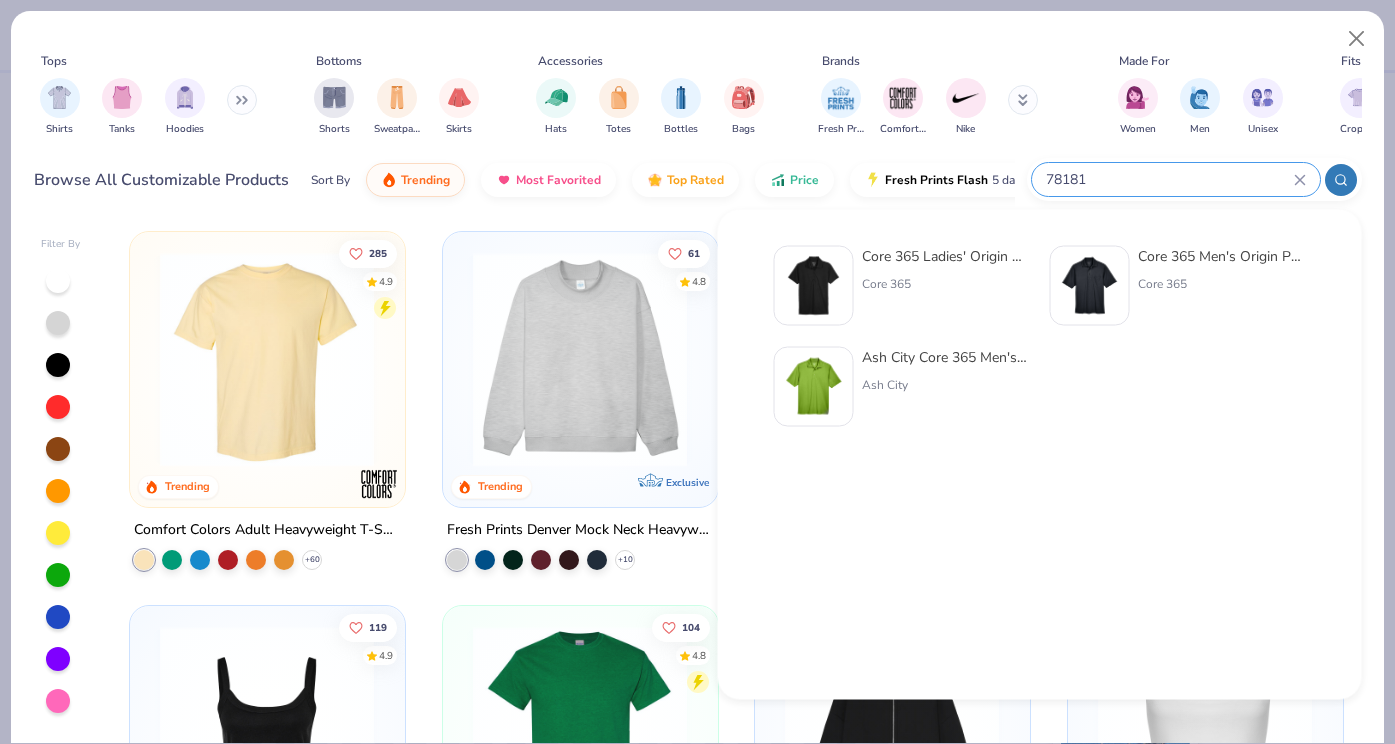 type on "78181" 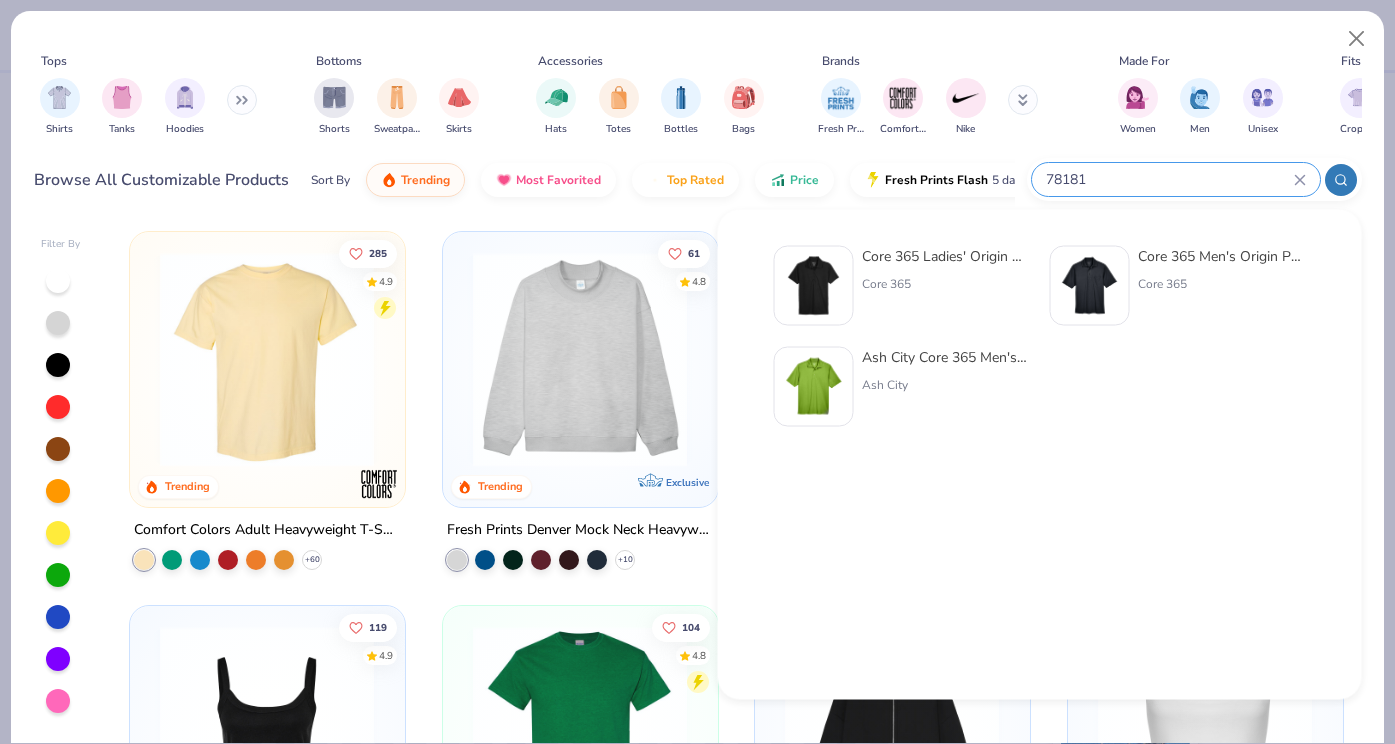 click on "Core 365 Men's Origin Performance Piqué Polo with Pocket" at bounding box center [1222, 256] 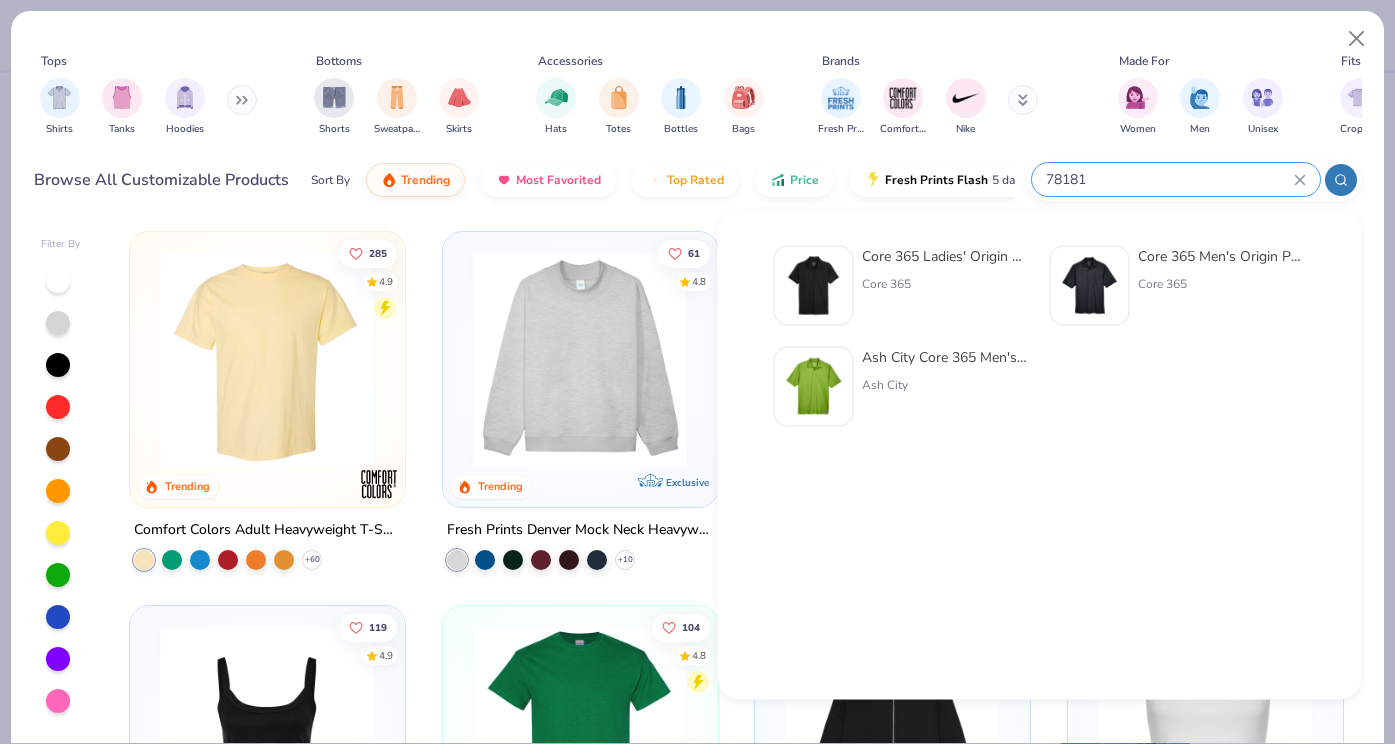 type 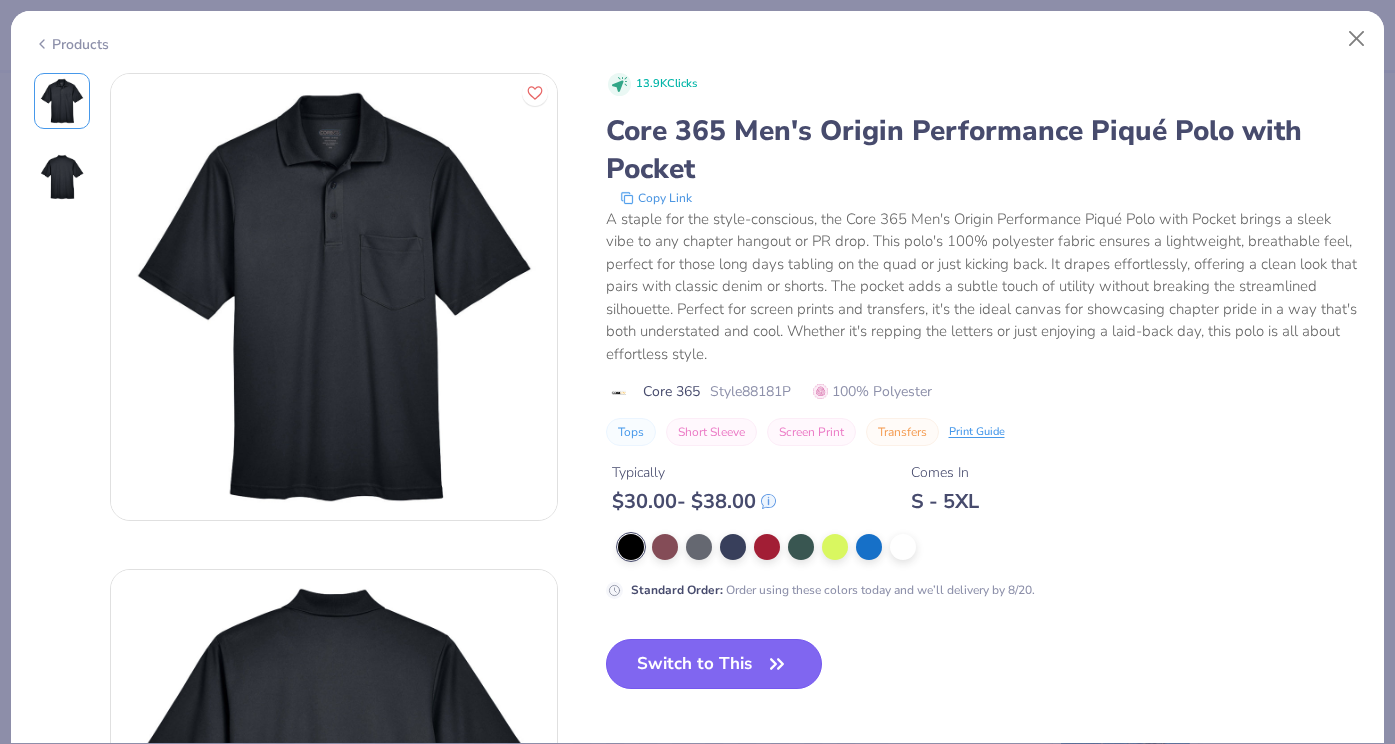 click on "Switch to This" at bounding box center (714, 664) 